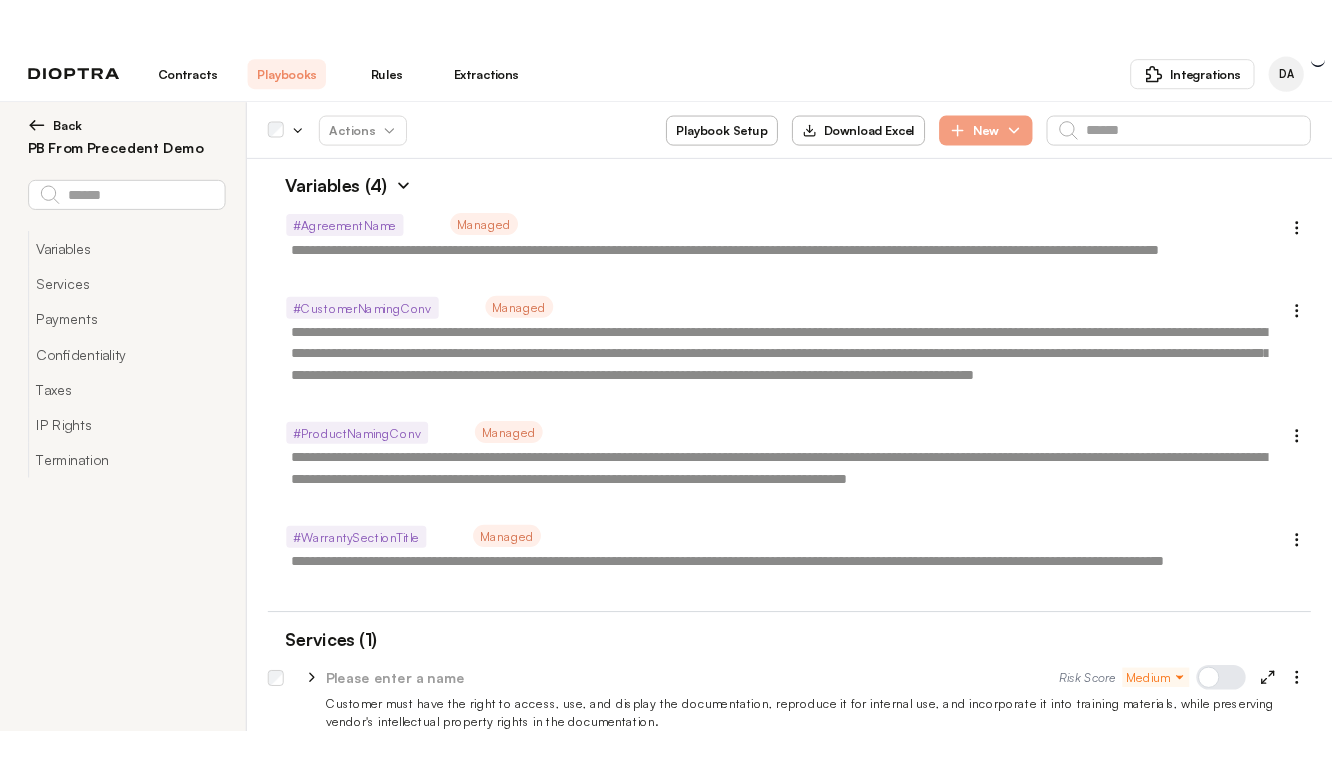 scroll, scrollTop: 0, scrollLeft: 0, axis: both 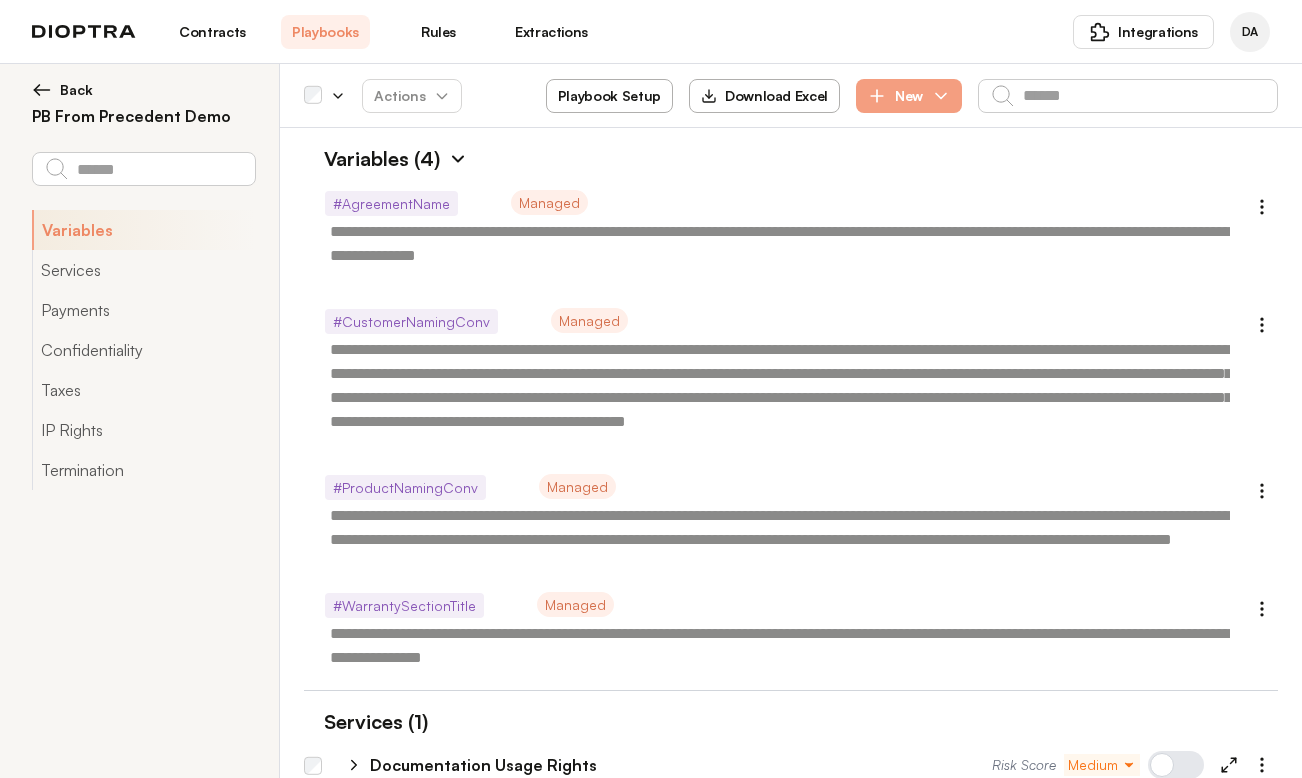 click on "Extractions" at bounding box center (551, 32) 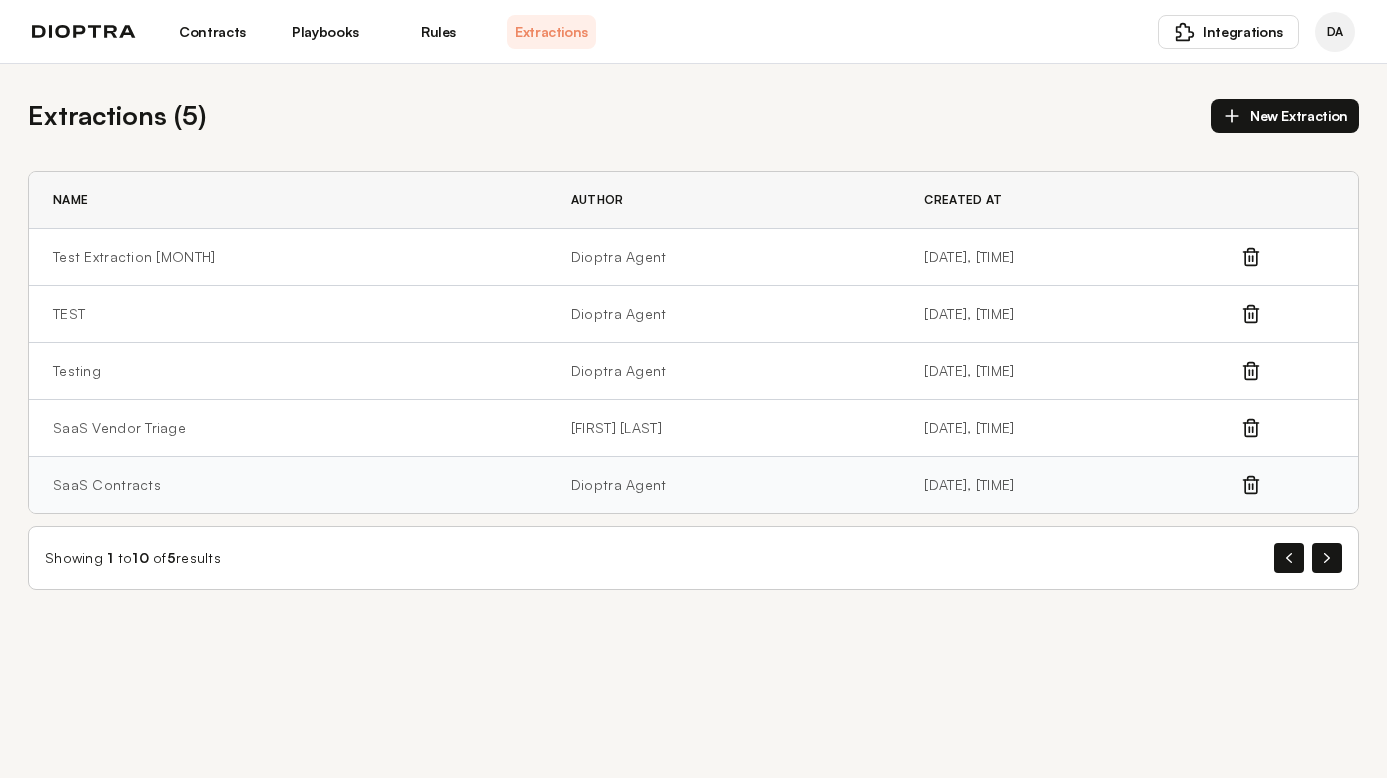 click on "SaaS Contracts" at bounding box center (288, 485) 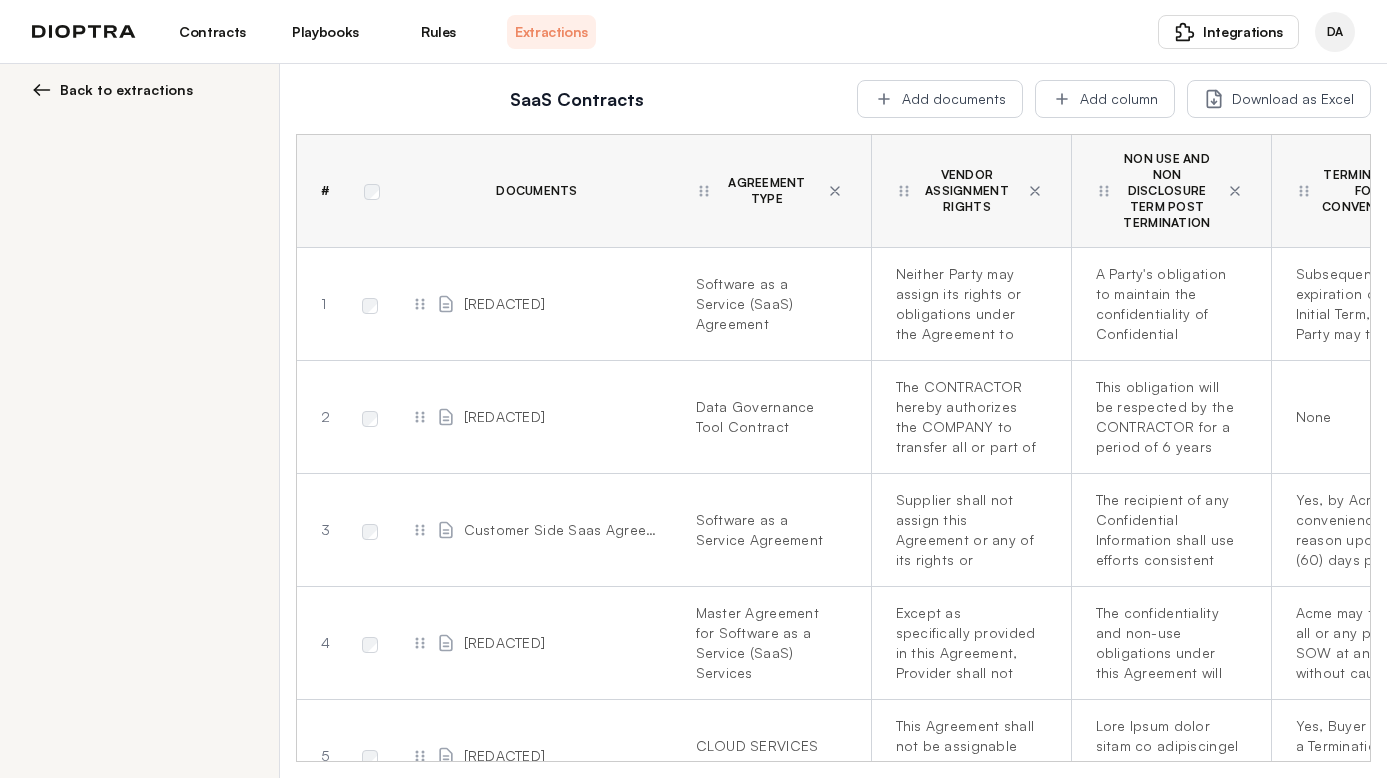 scroll, scrollTop: 0, scrollLeft: 1547, axis: horizontal 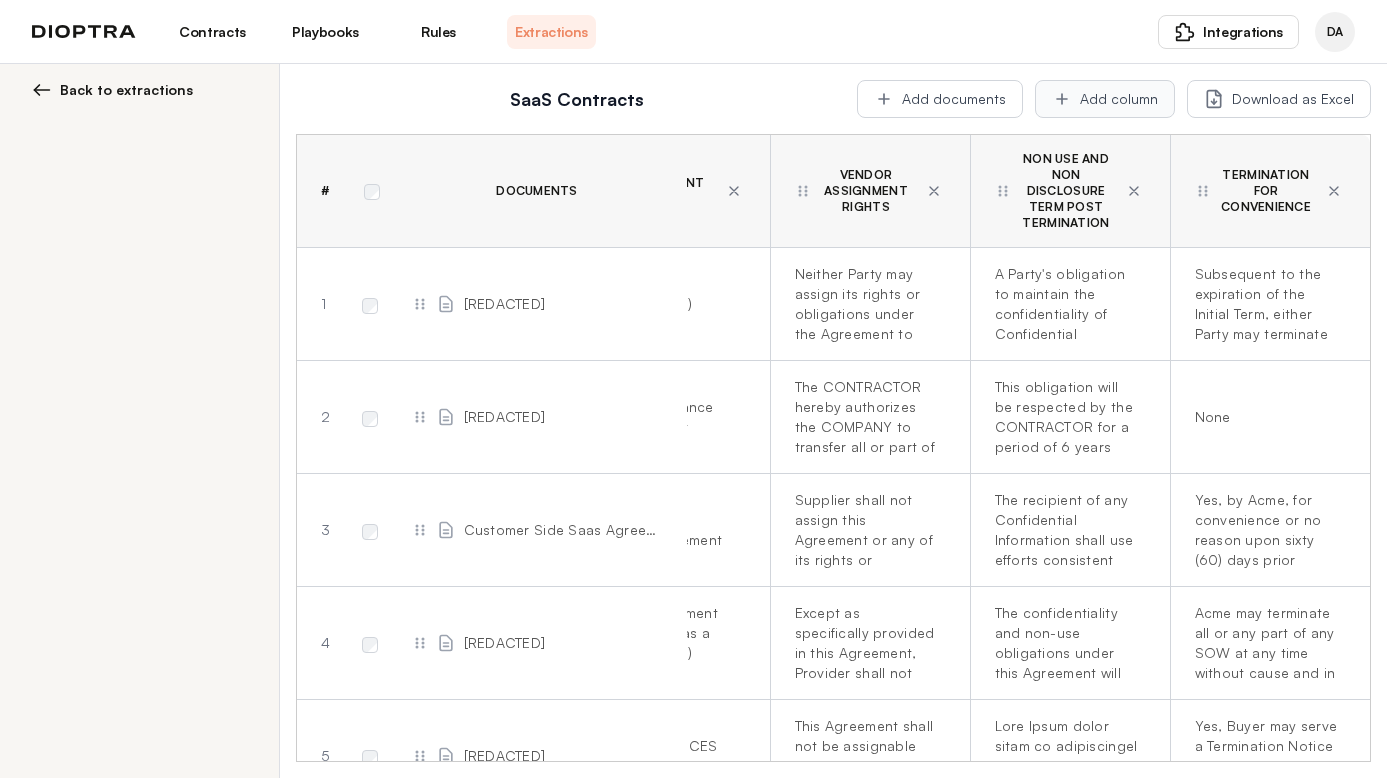 click on "Add column" at bounding box center (1105, 99) 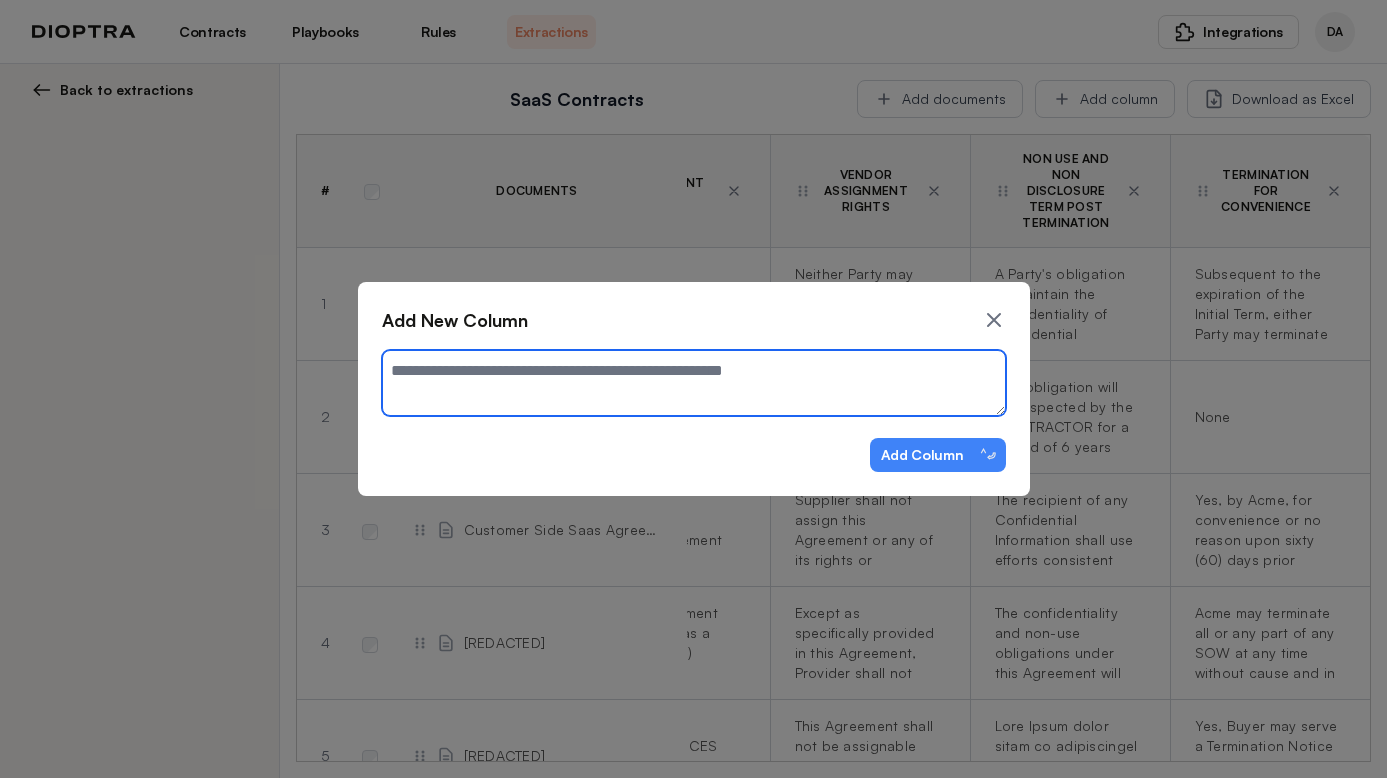 click at bounding box center [694, 383] 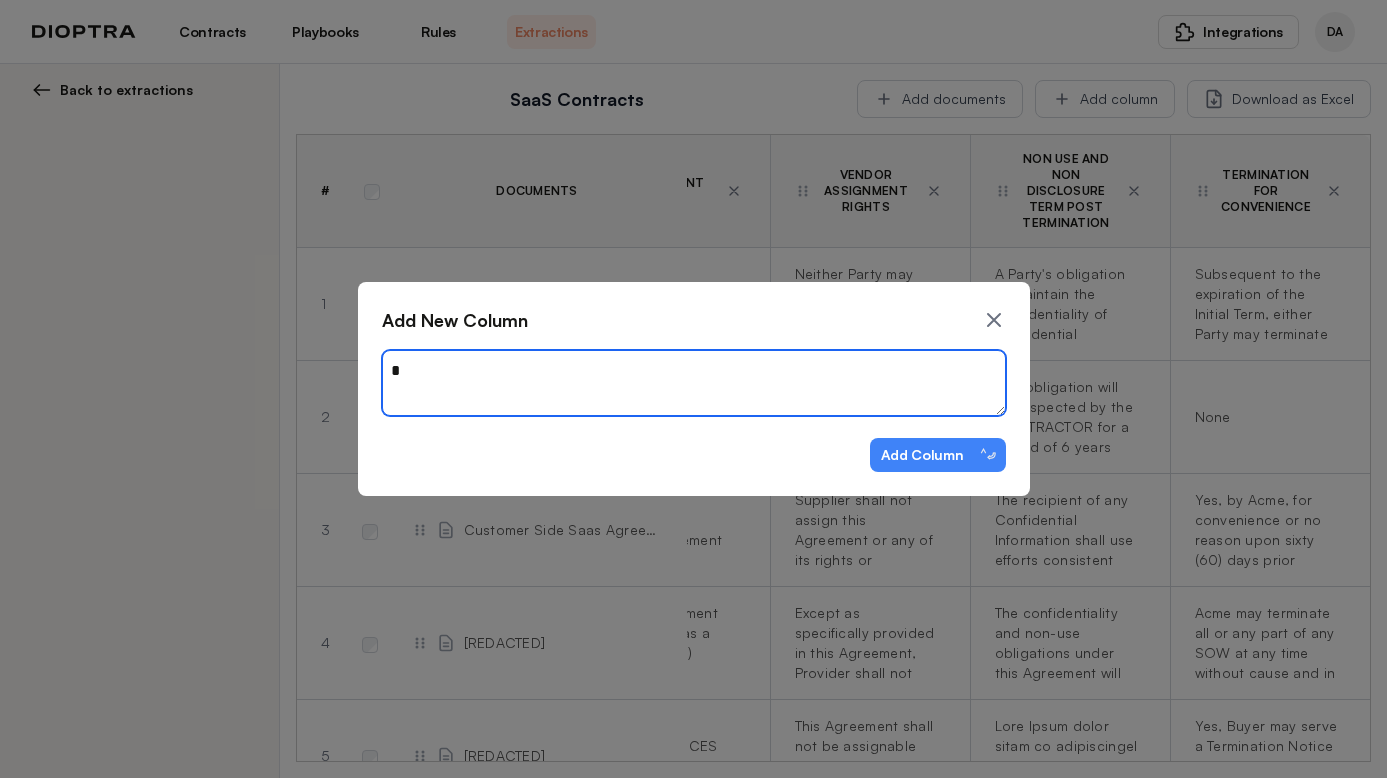 type on "[REDACTED]" 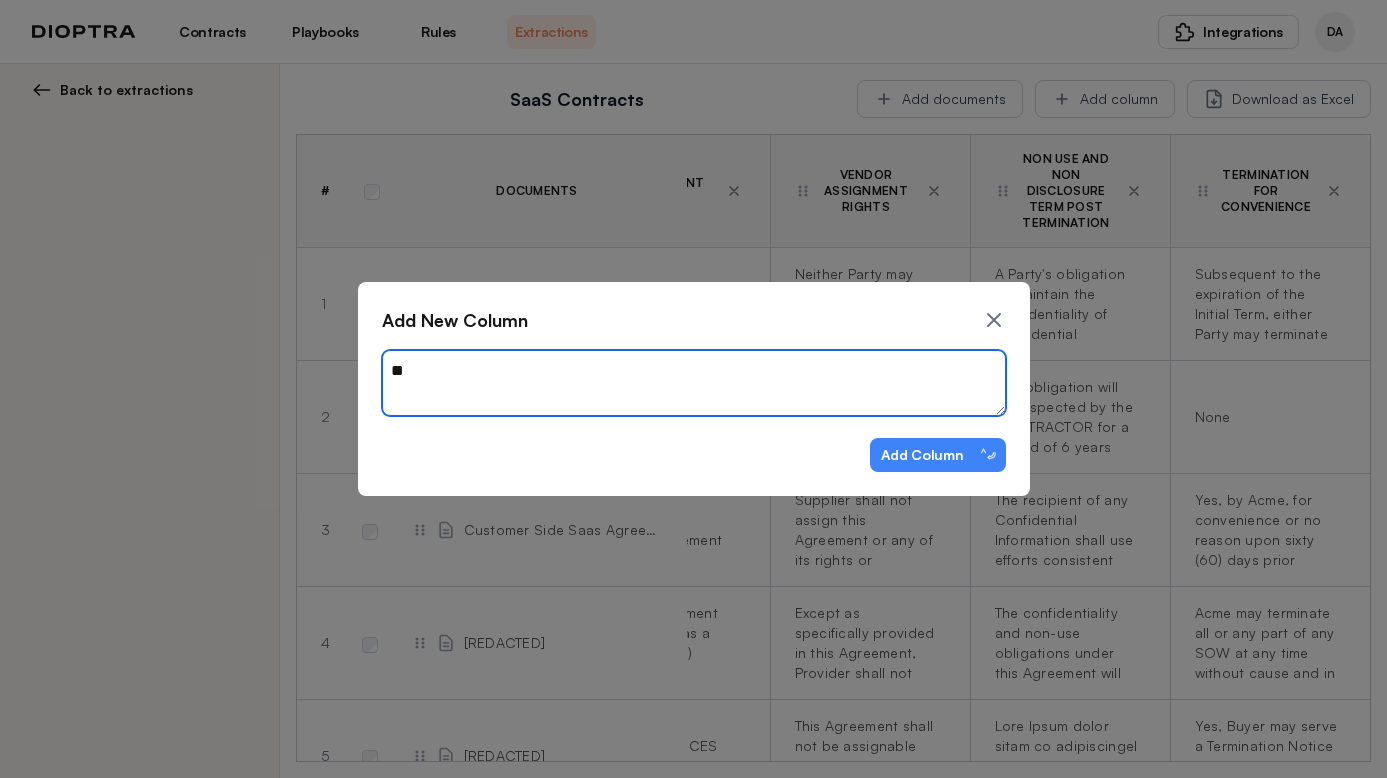 type on "[REDACTED]" 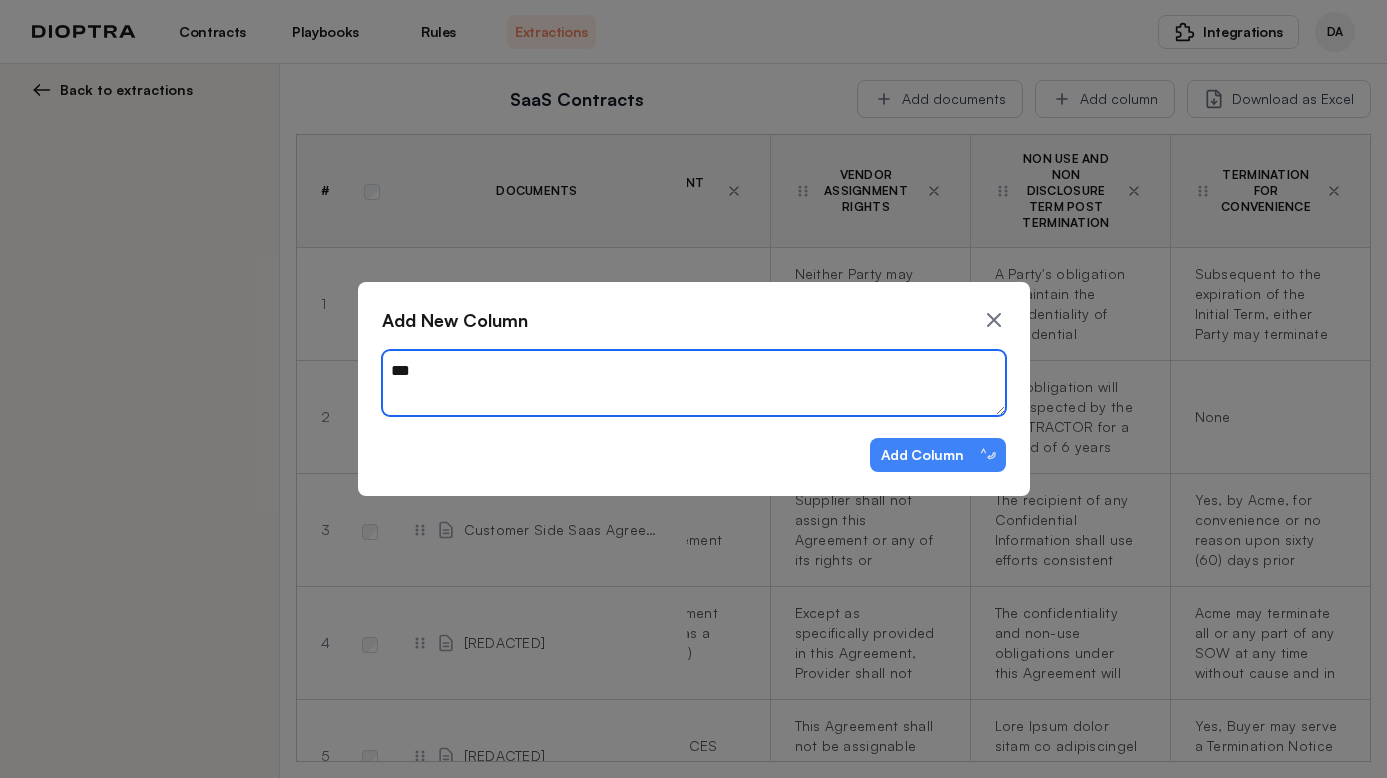 type on "[REDACTED]" 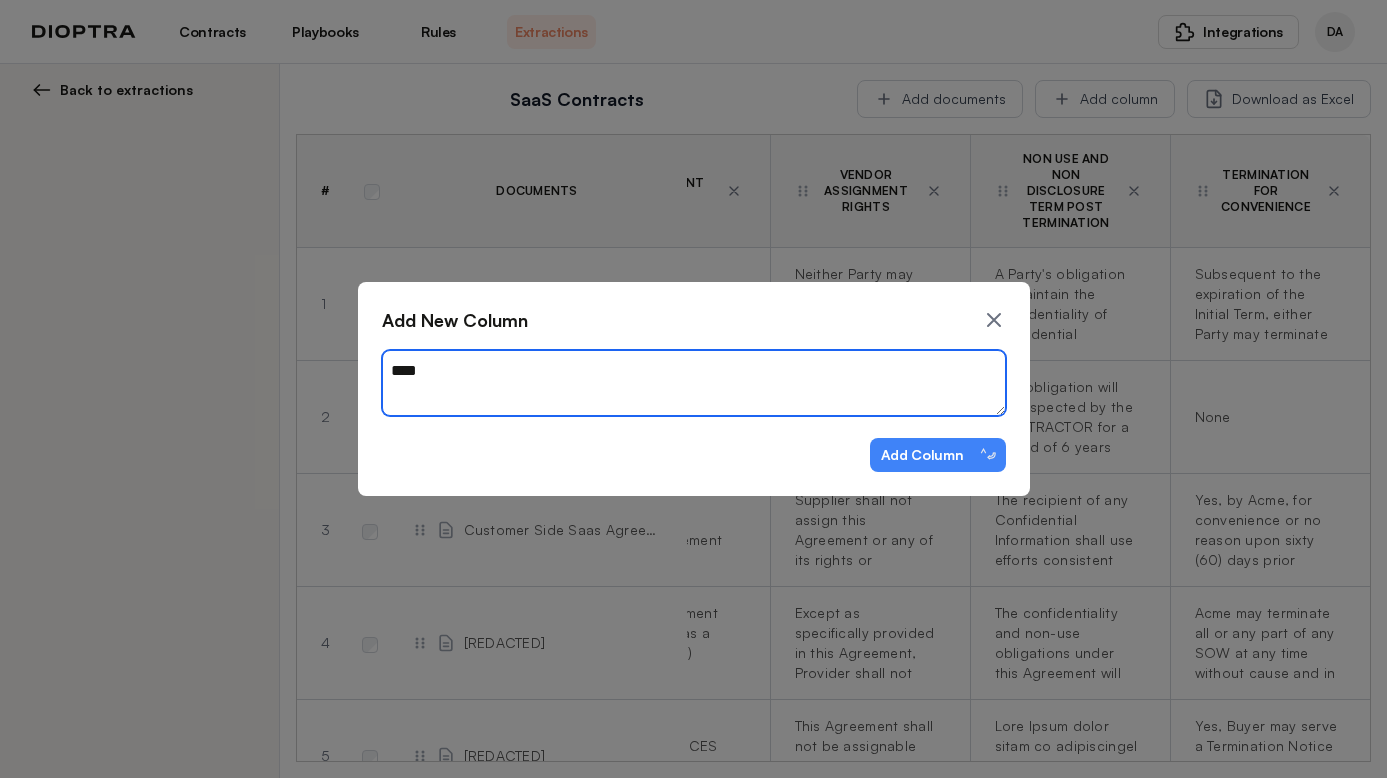 type on "[REDACTED]" 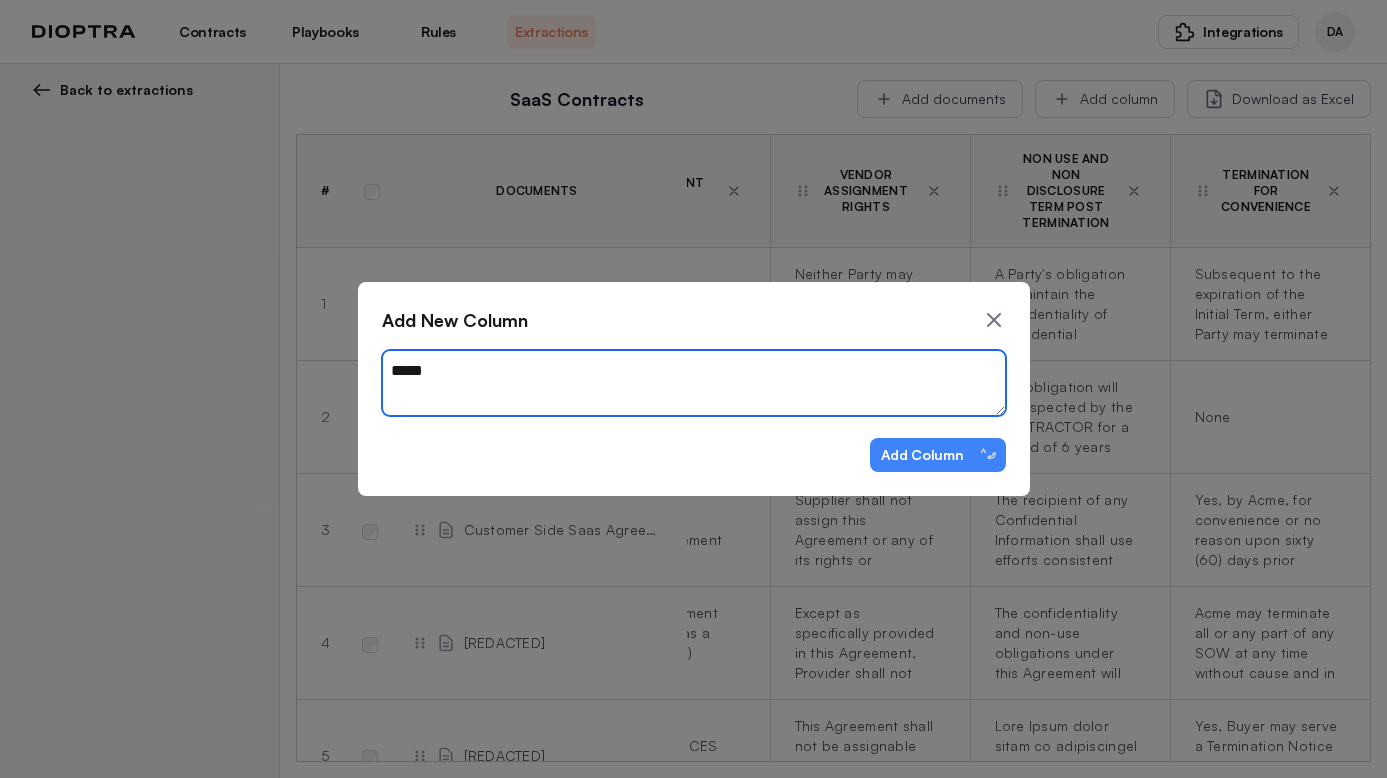 type on "[REDACTED]" 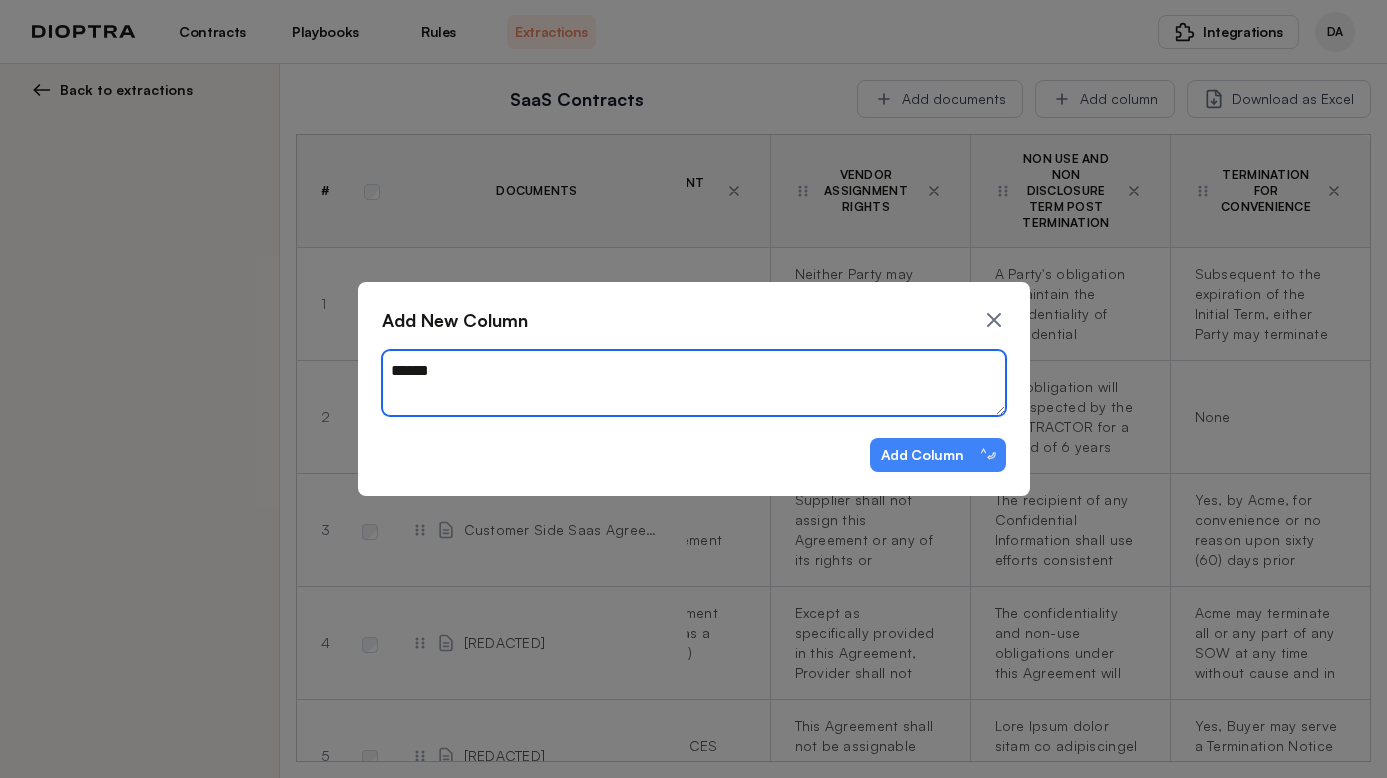 type on "[REDACTED]" 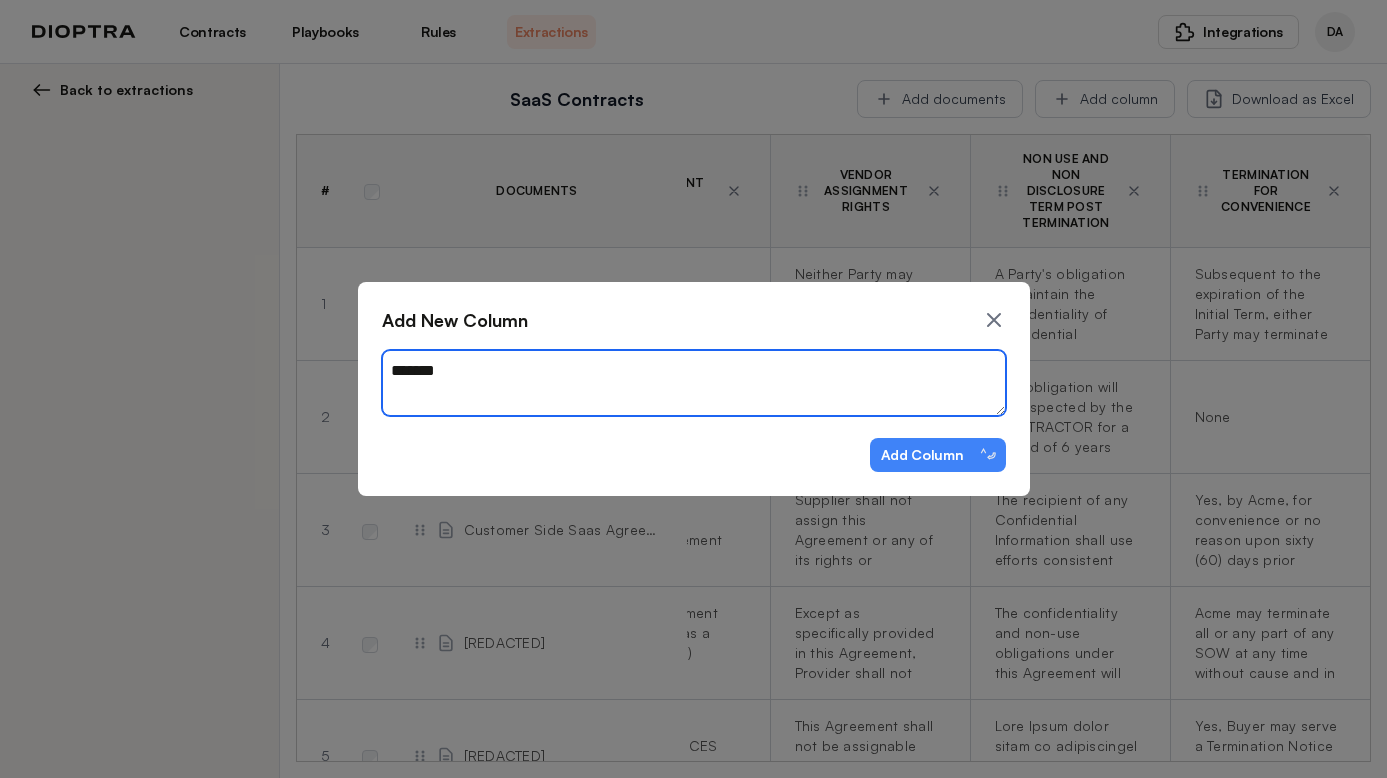 type on "[REDACTED]" 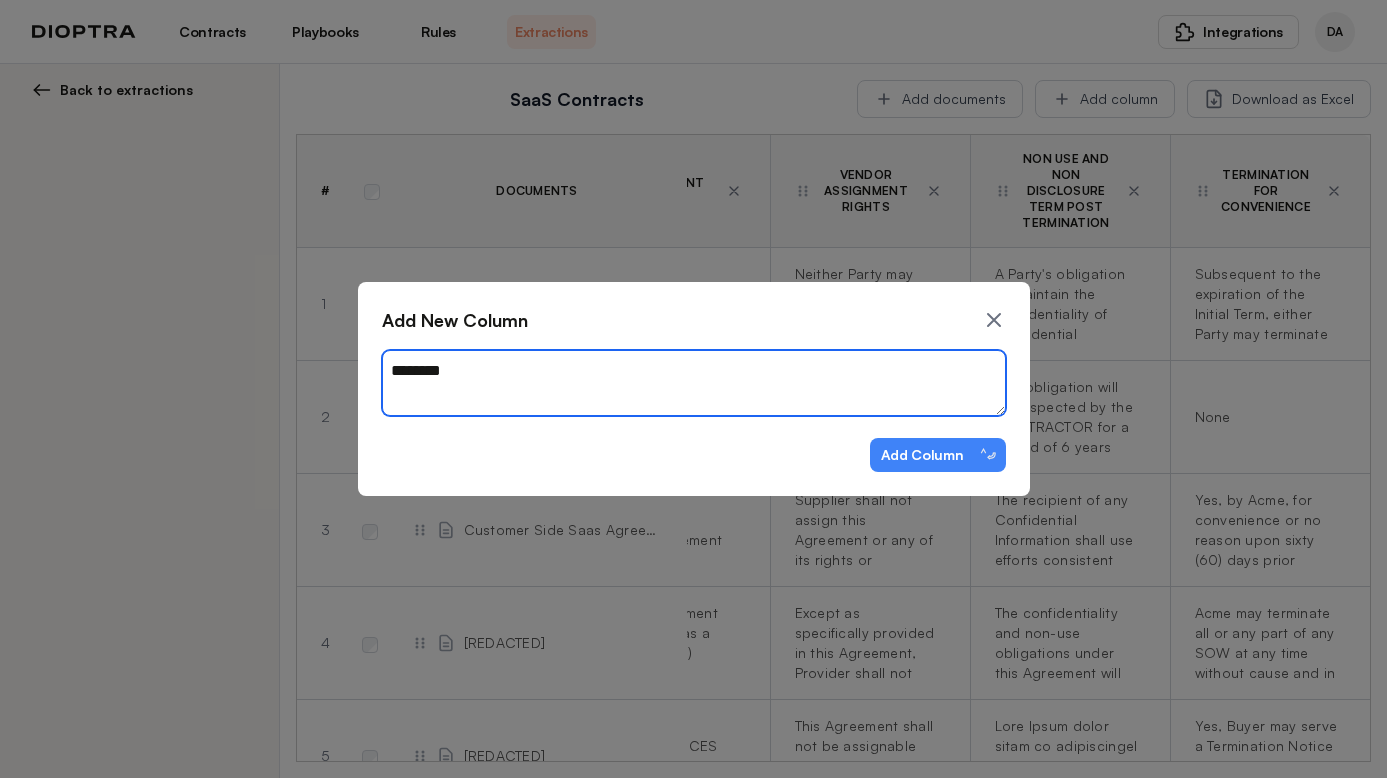 type on "[REDACTED]" 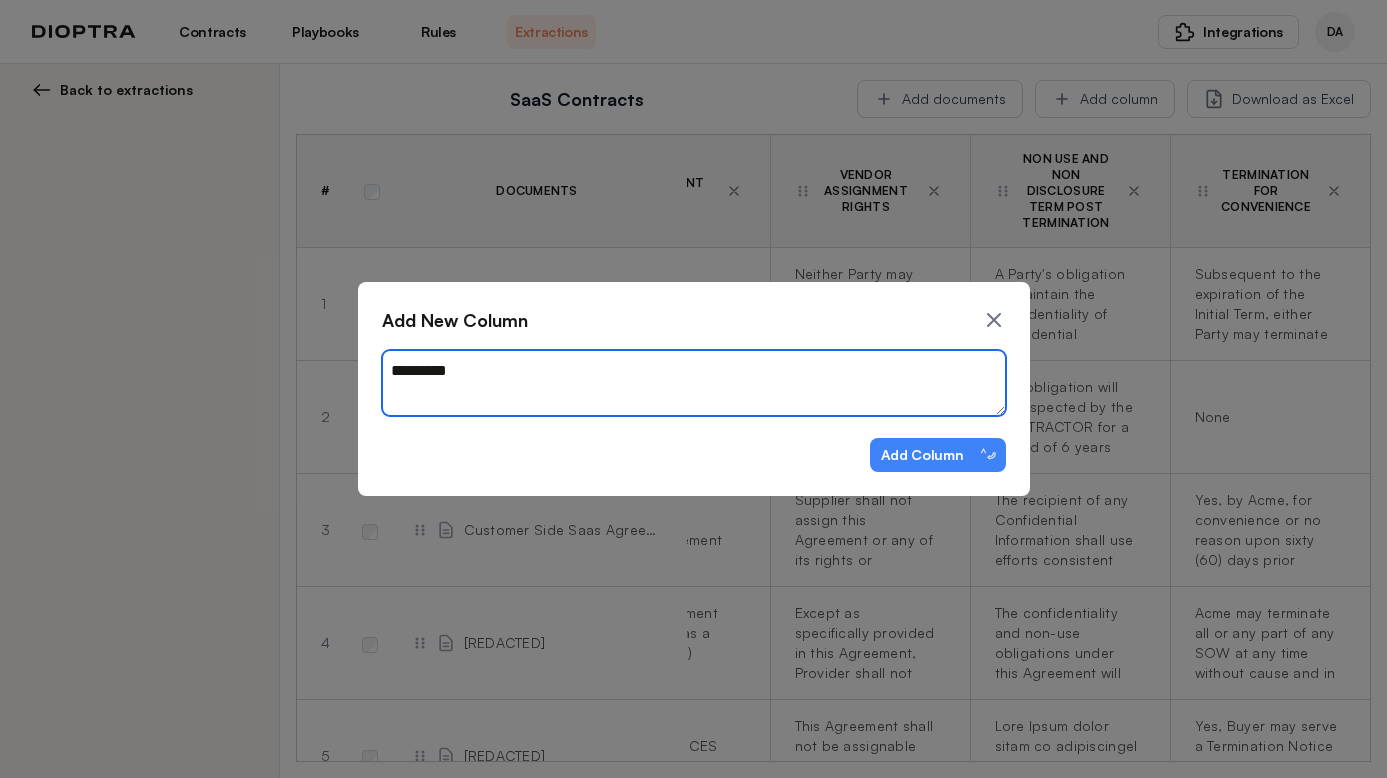 type on "[REDACTED]" 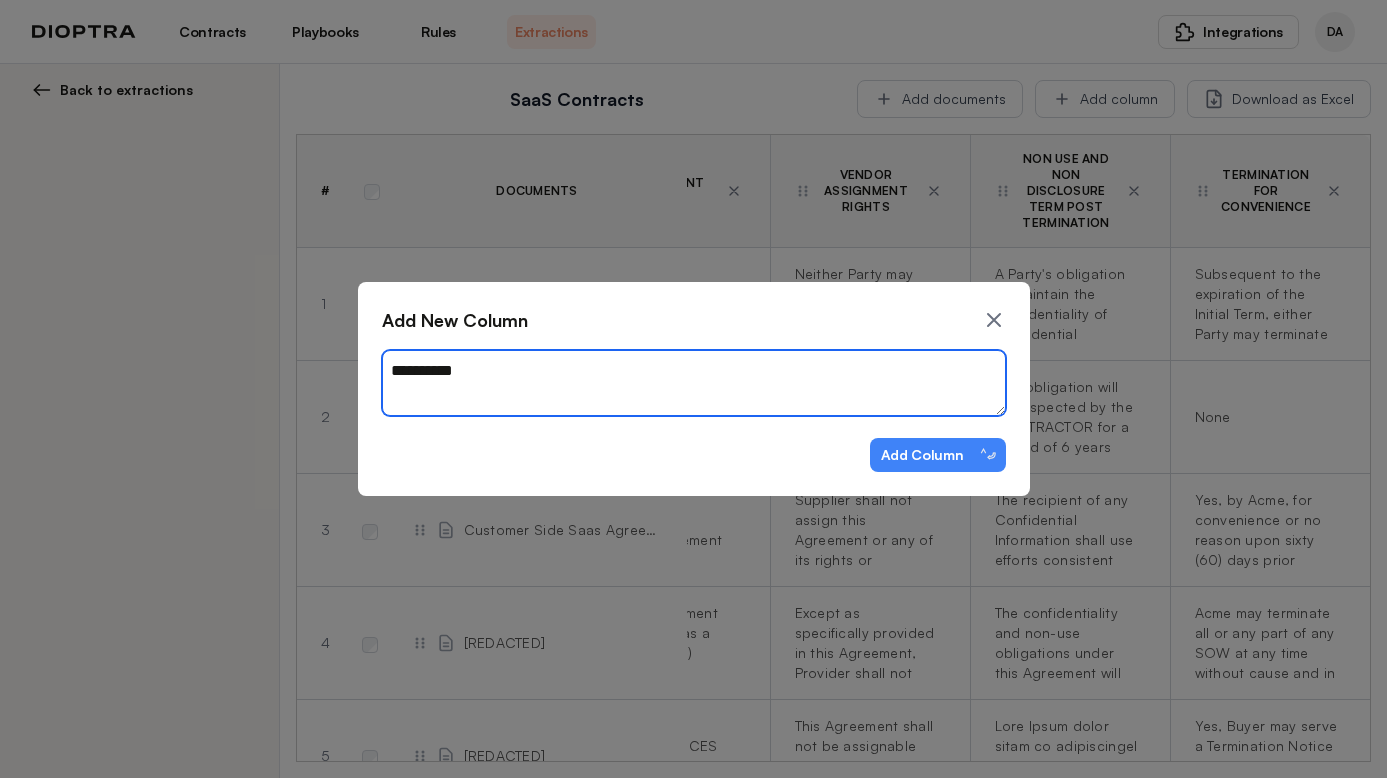 type on "[REDACTED]" 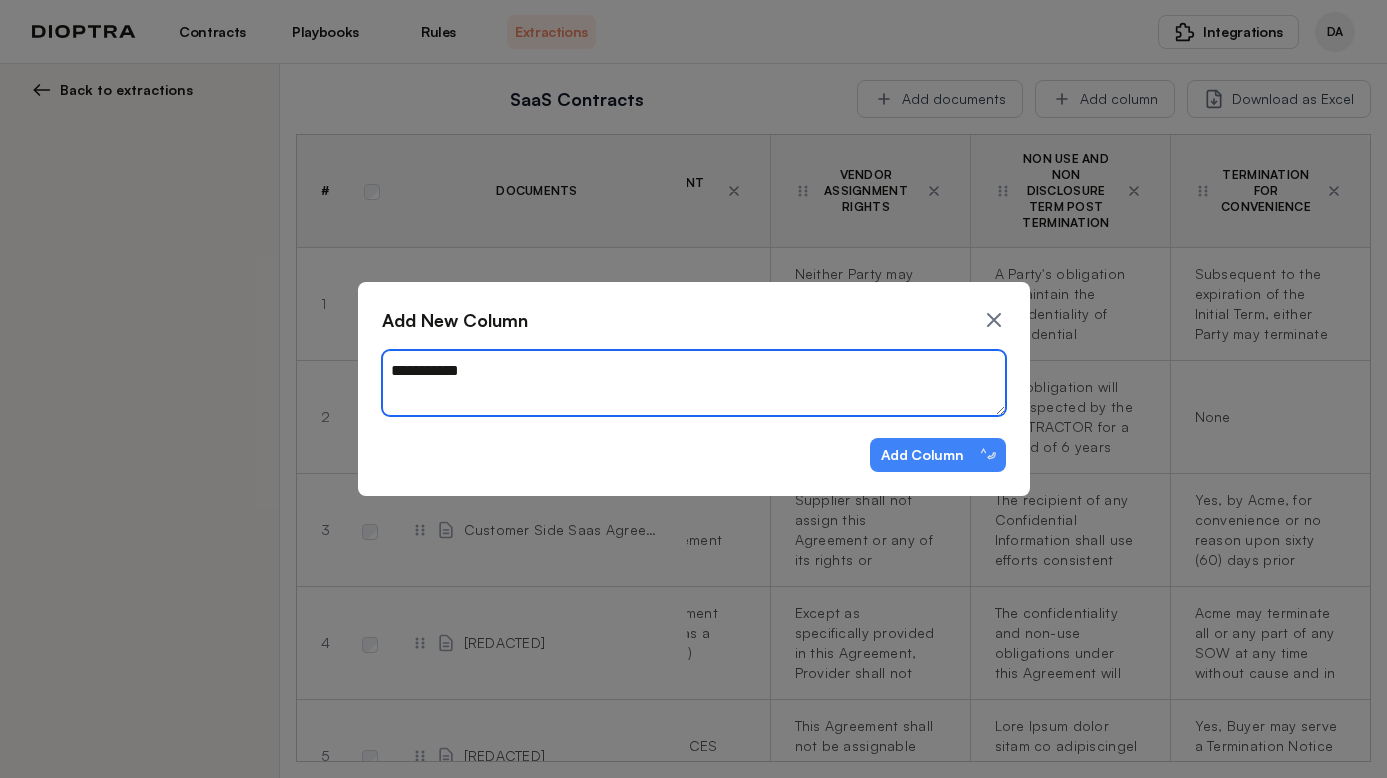 type on "[REDACTED]" 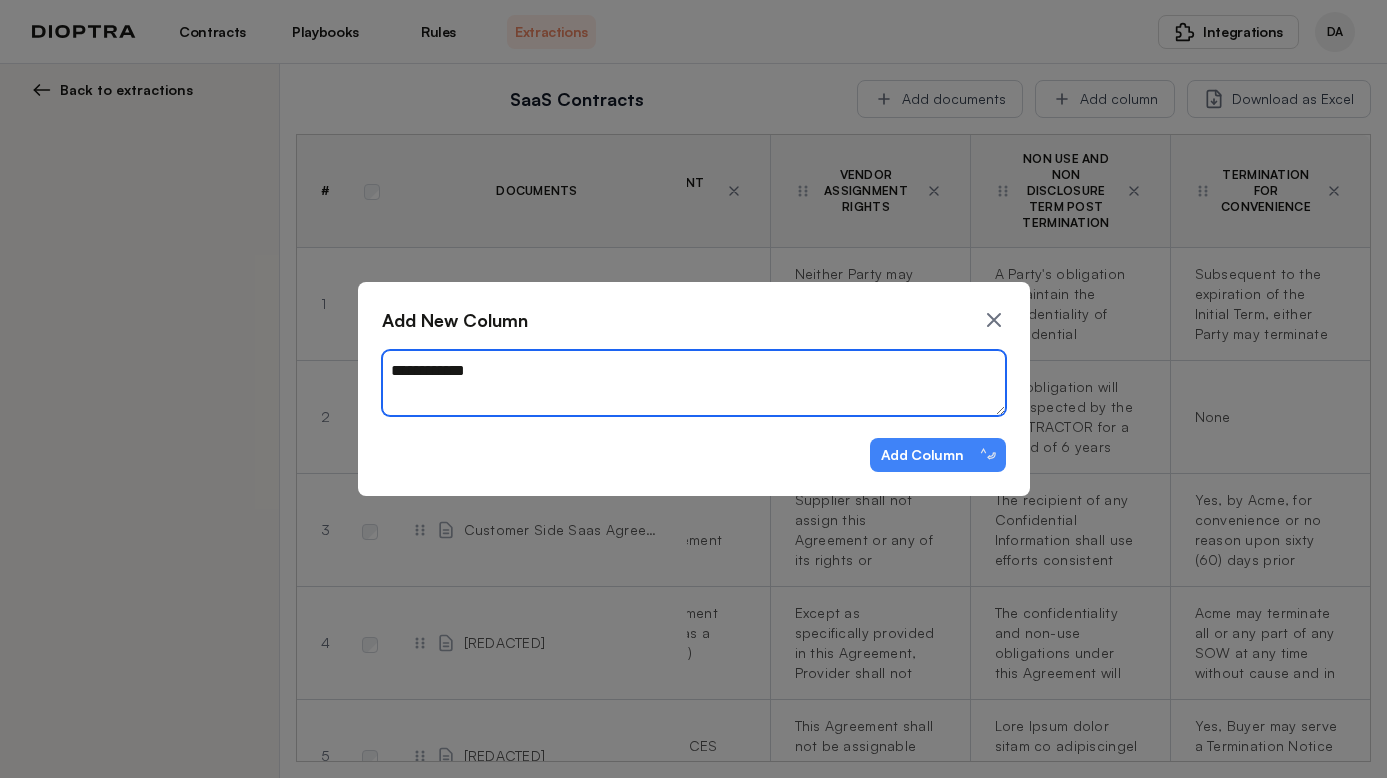 type on "[REDACTED]" 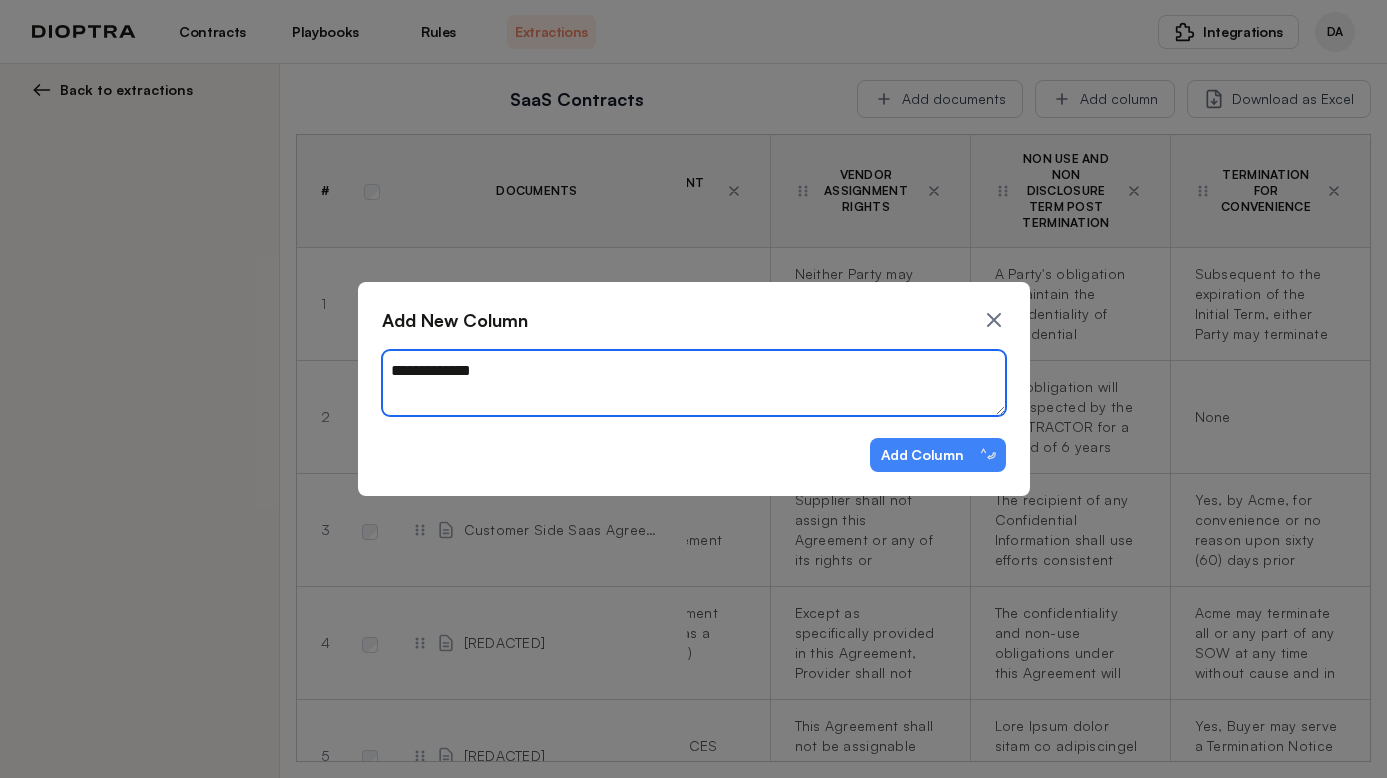 type on "[REDACTED]" 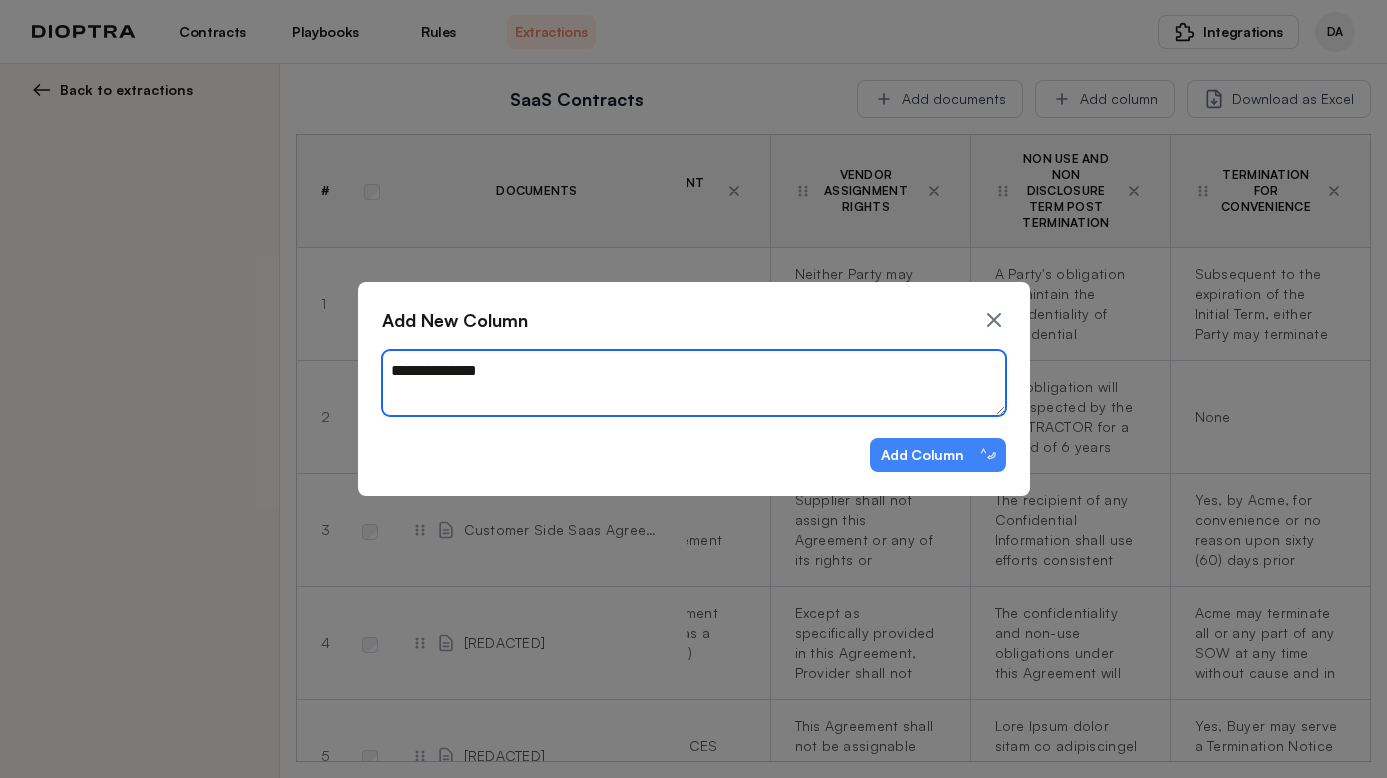type on "[REDACTED]" 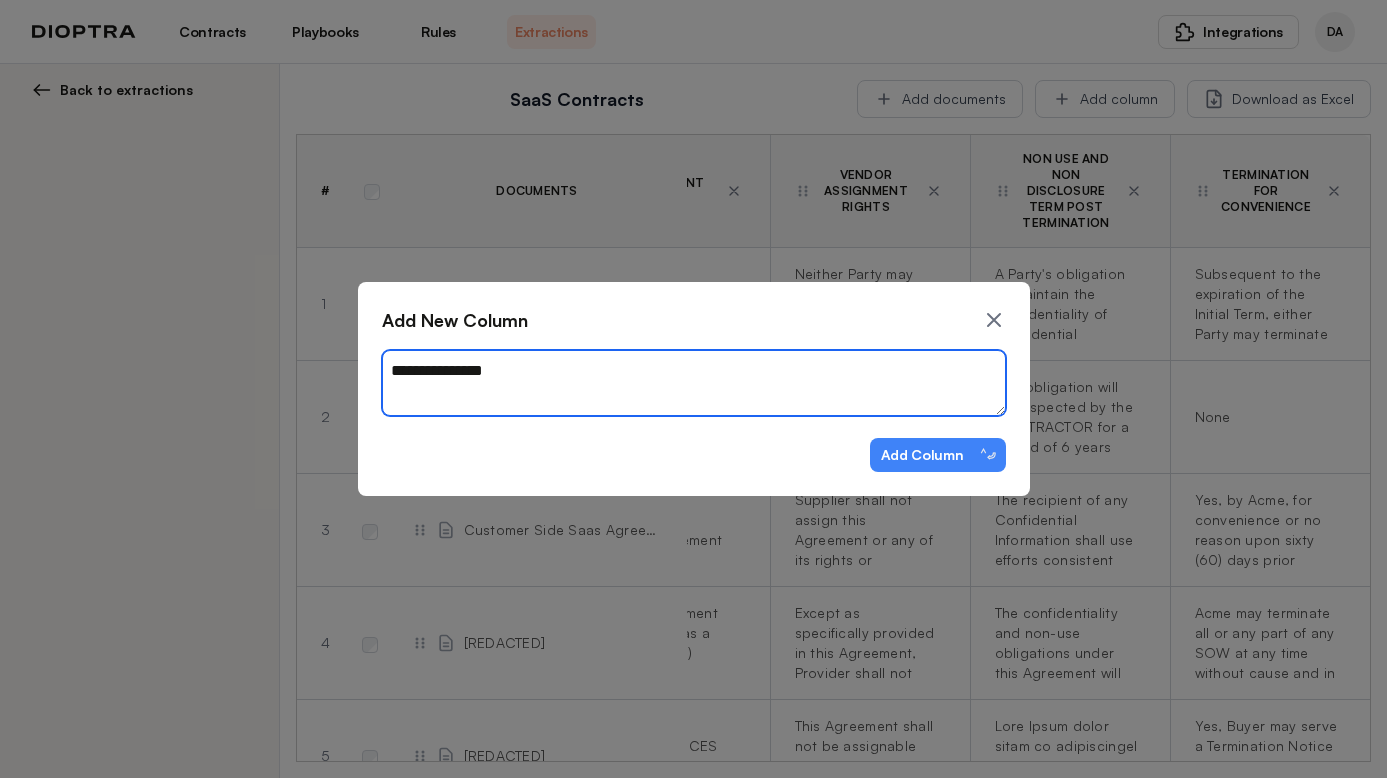type on "[REDACTED]" 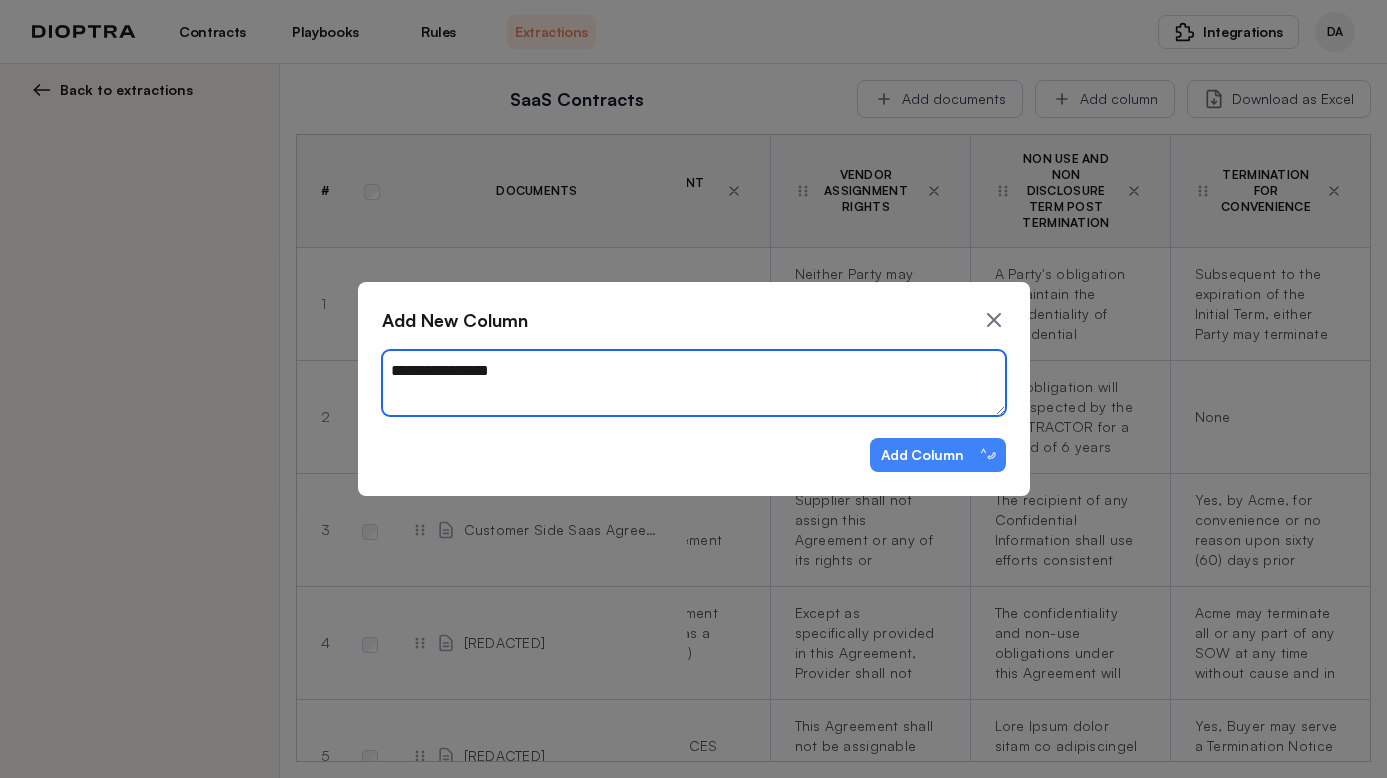 type on "[REDACTED]" 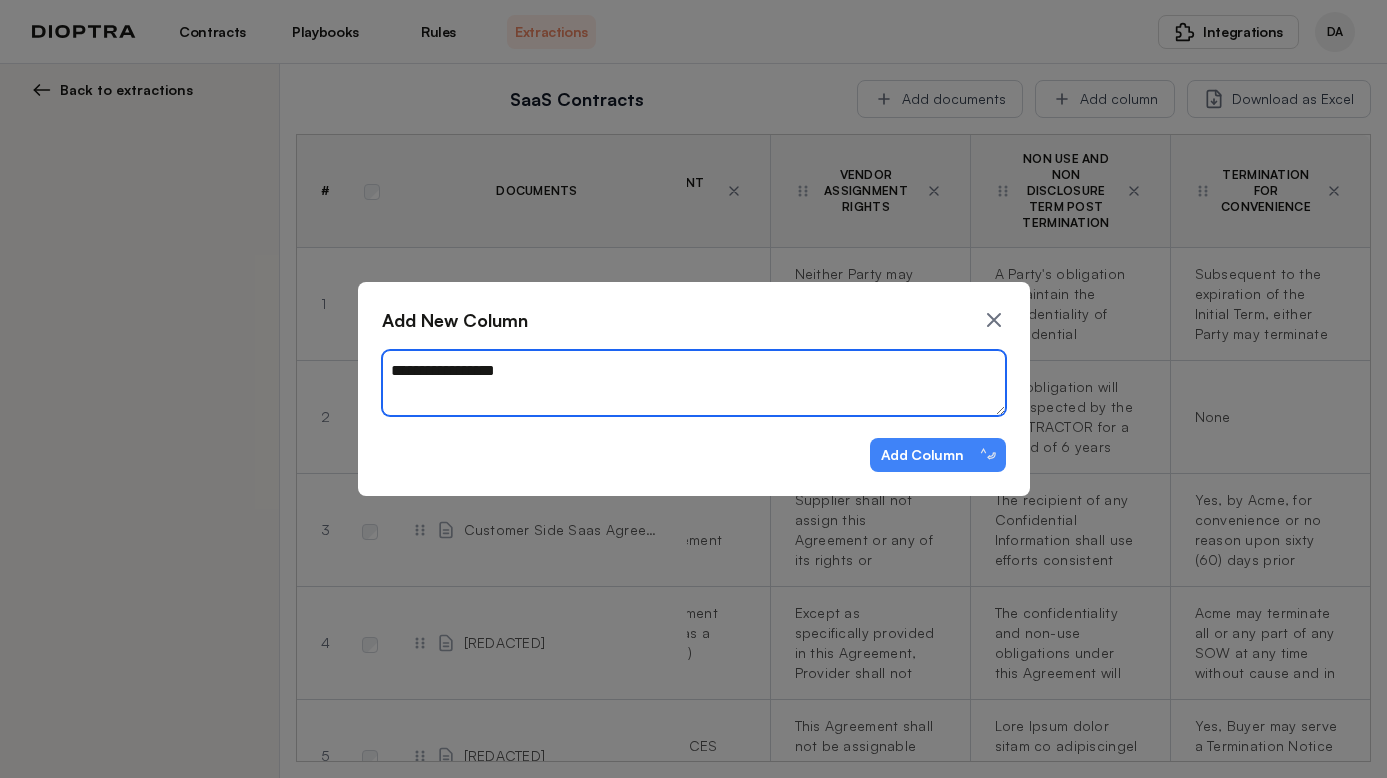 type on "[REDACTED]" 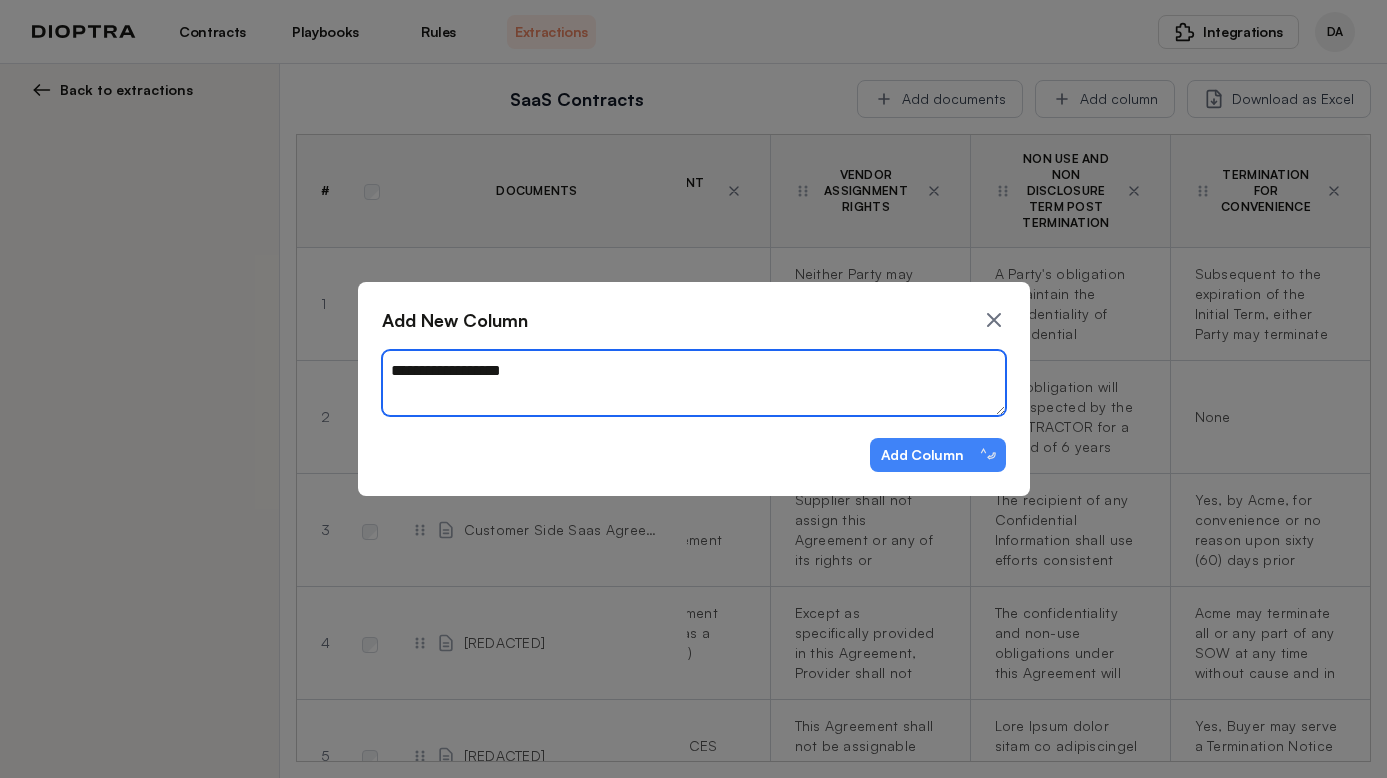 type on "[REDACTED]" 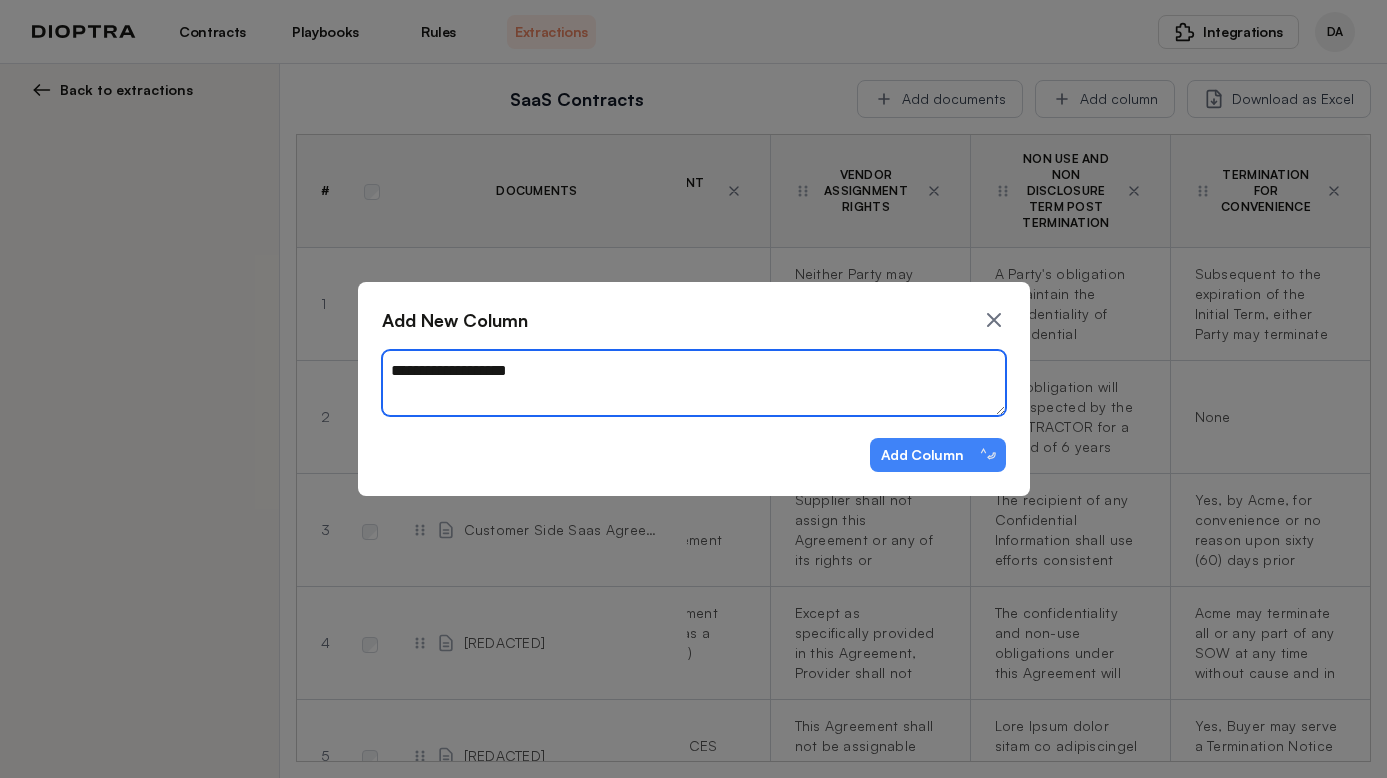 type on "[REDACTED]" 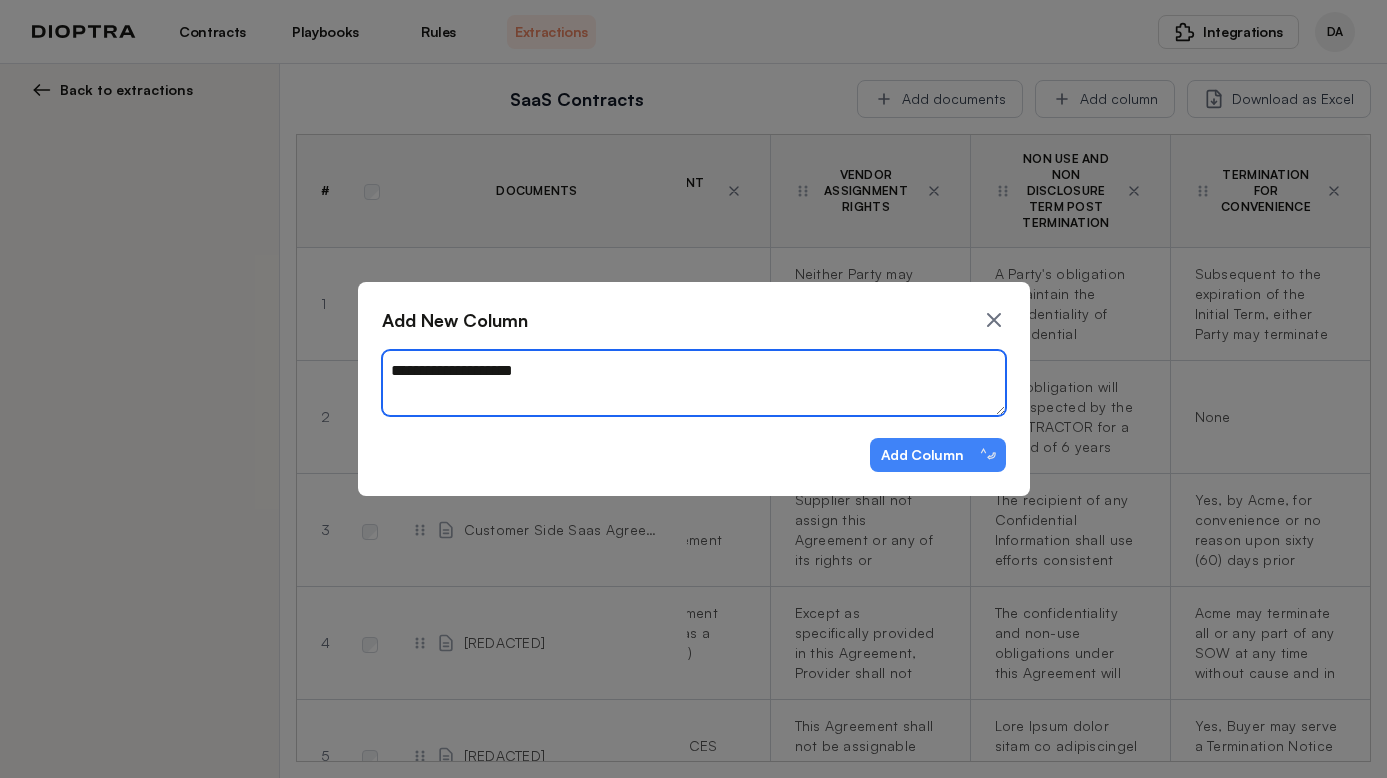 type on "[REDACTED]" 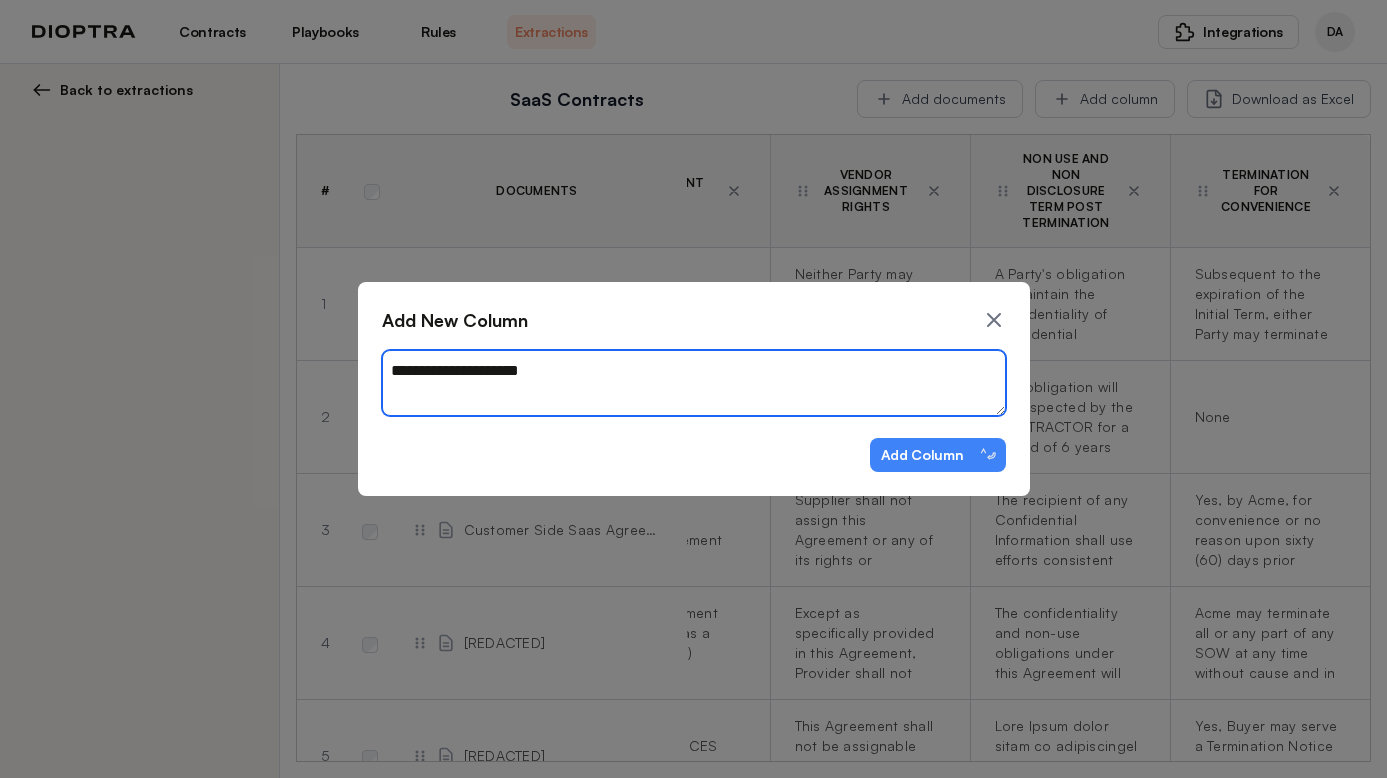 type on "[REDACTED]" 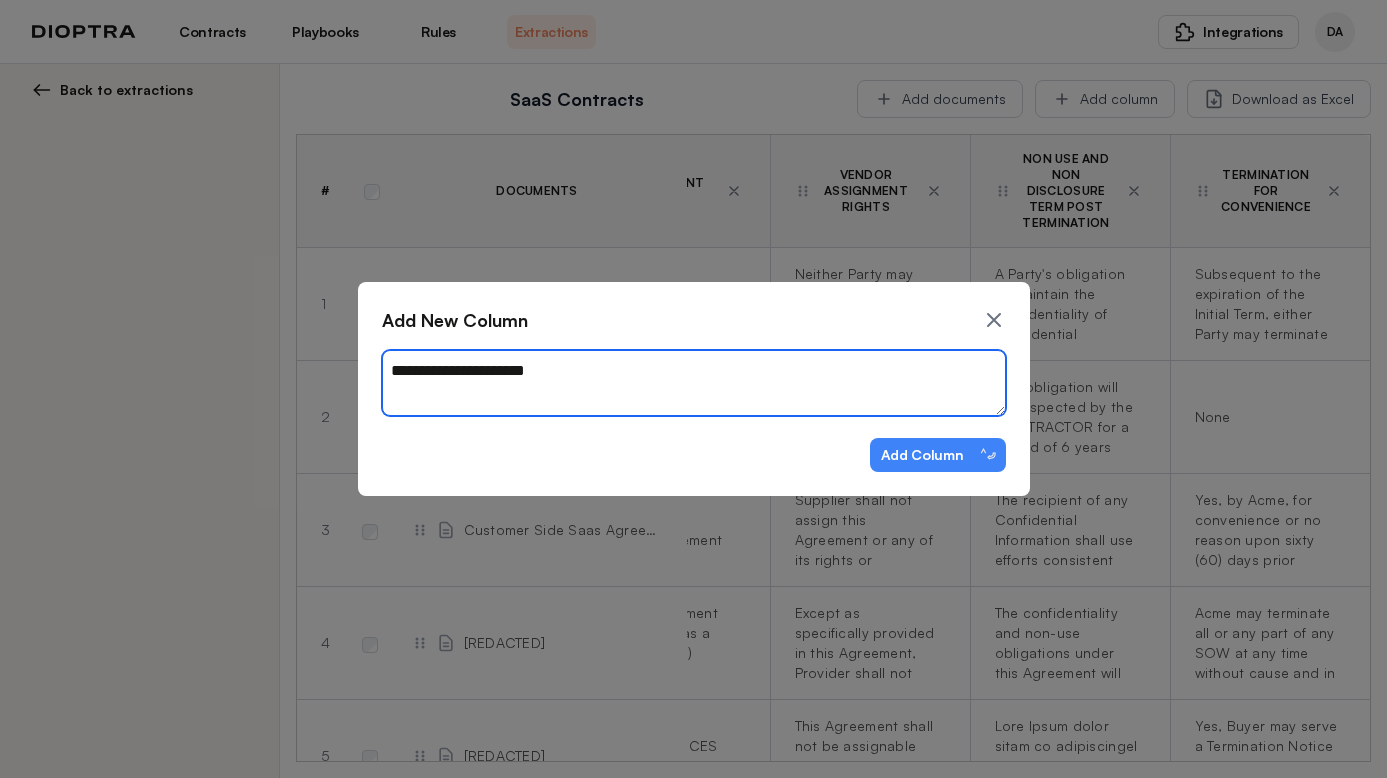type on "[REDACTED]" 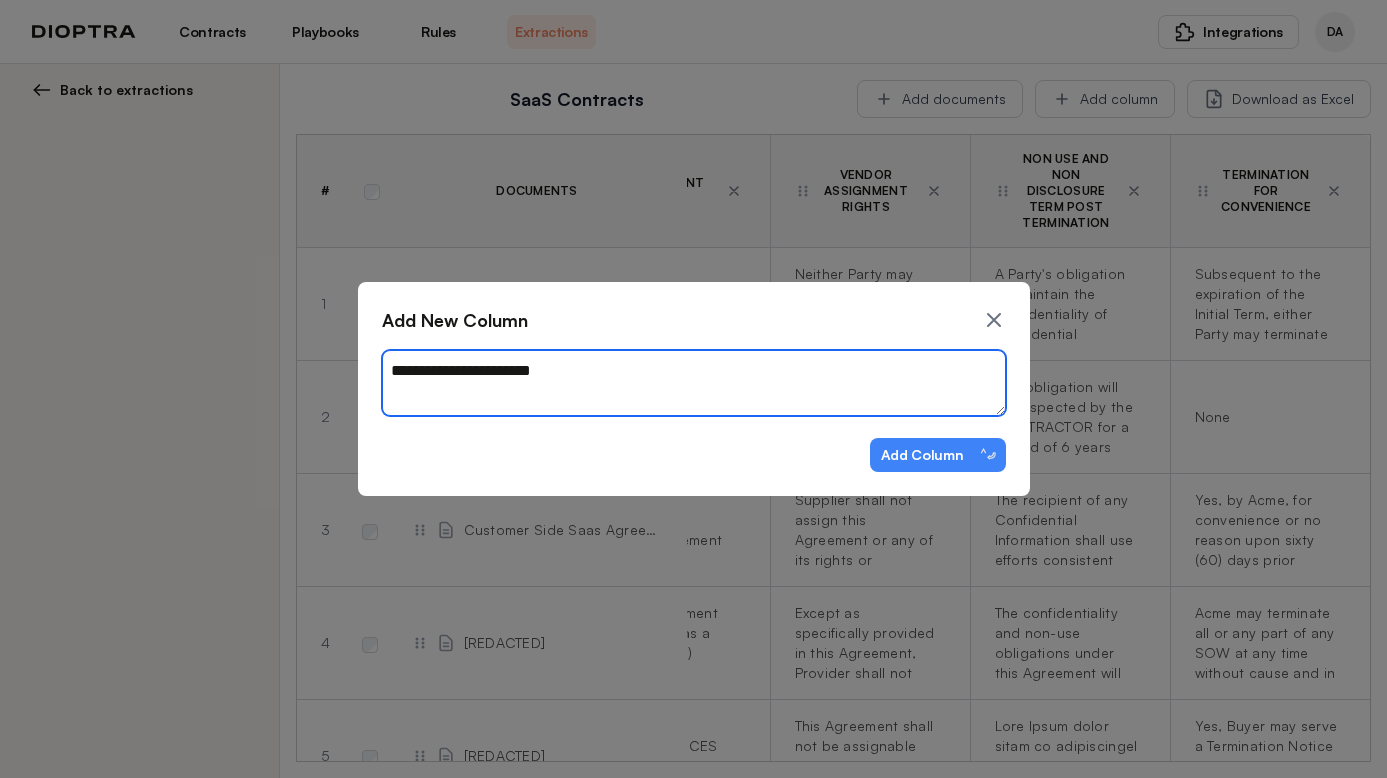 type on "[REDACTED]" 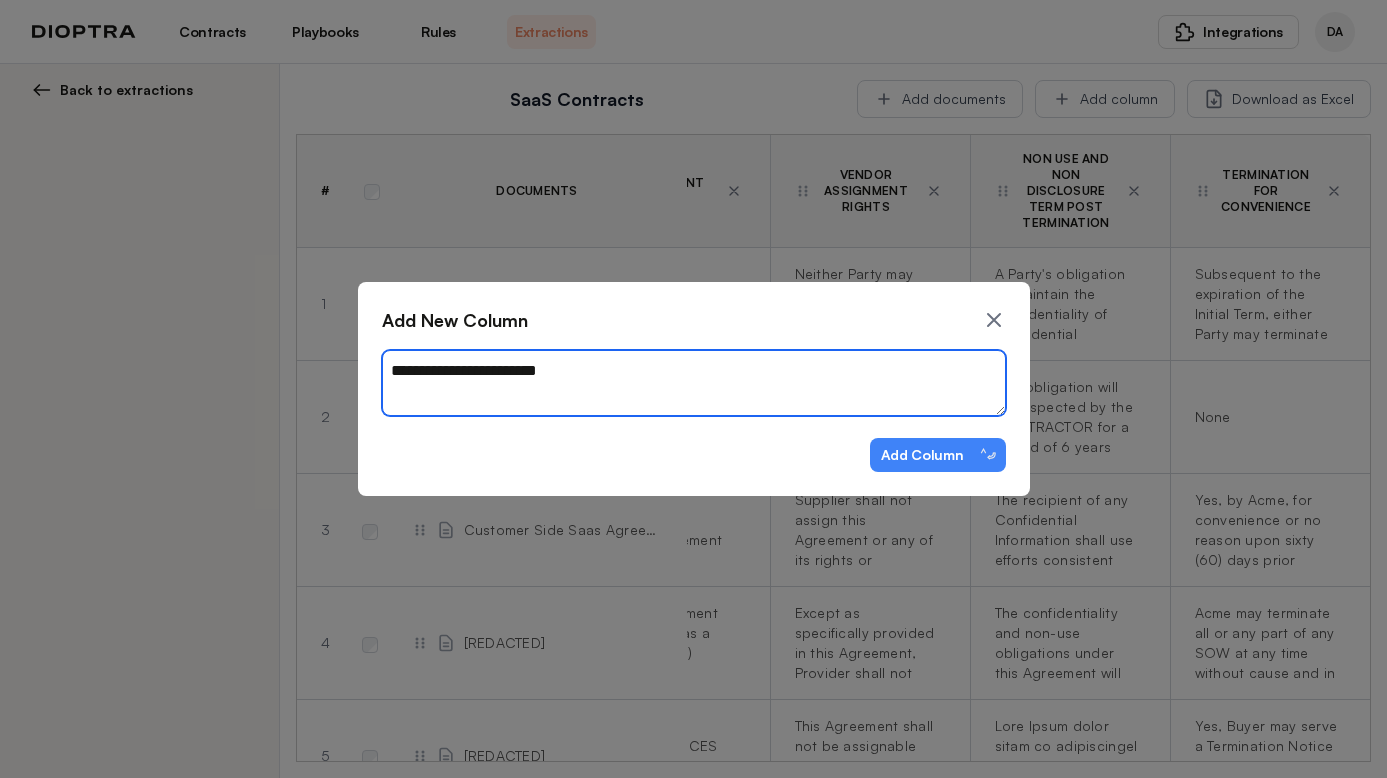 type on "[REDACTED]" 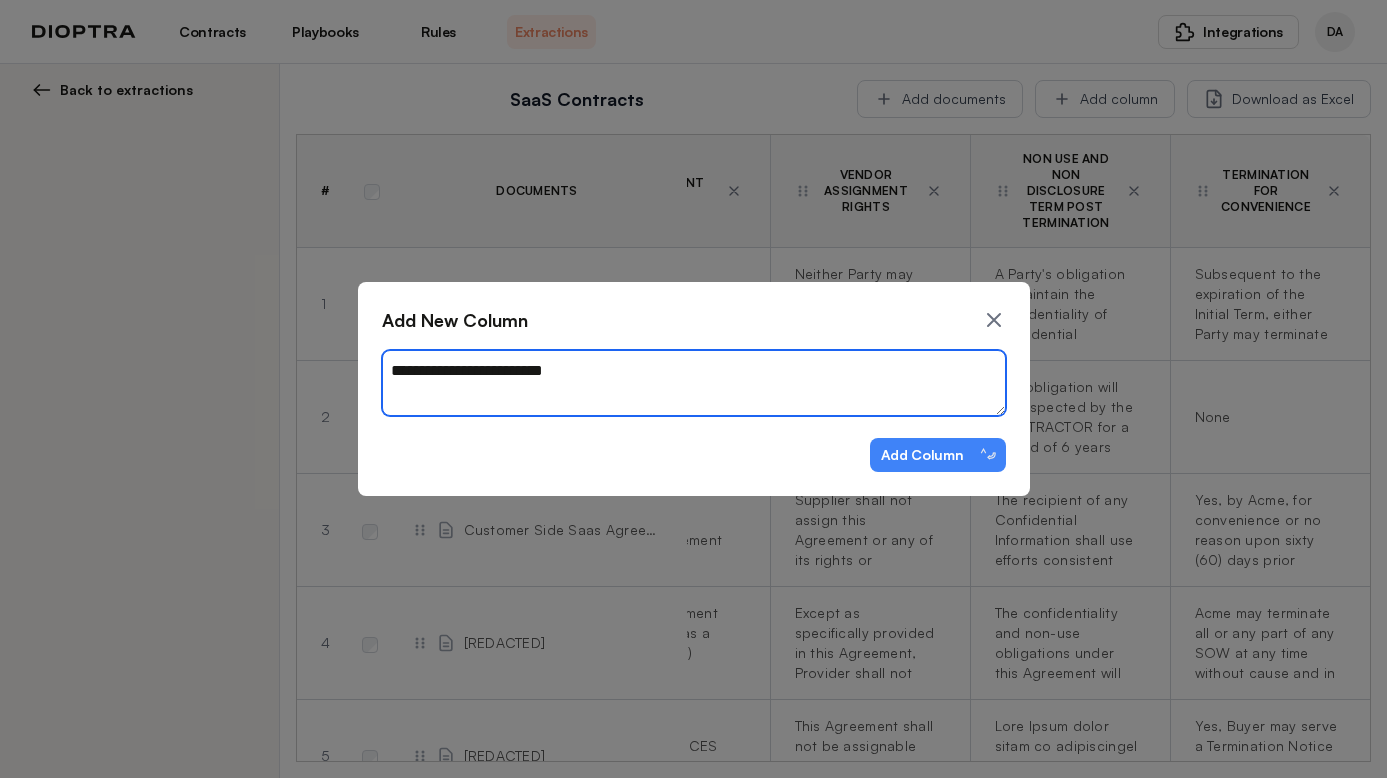 type on "[REDACTED]" 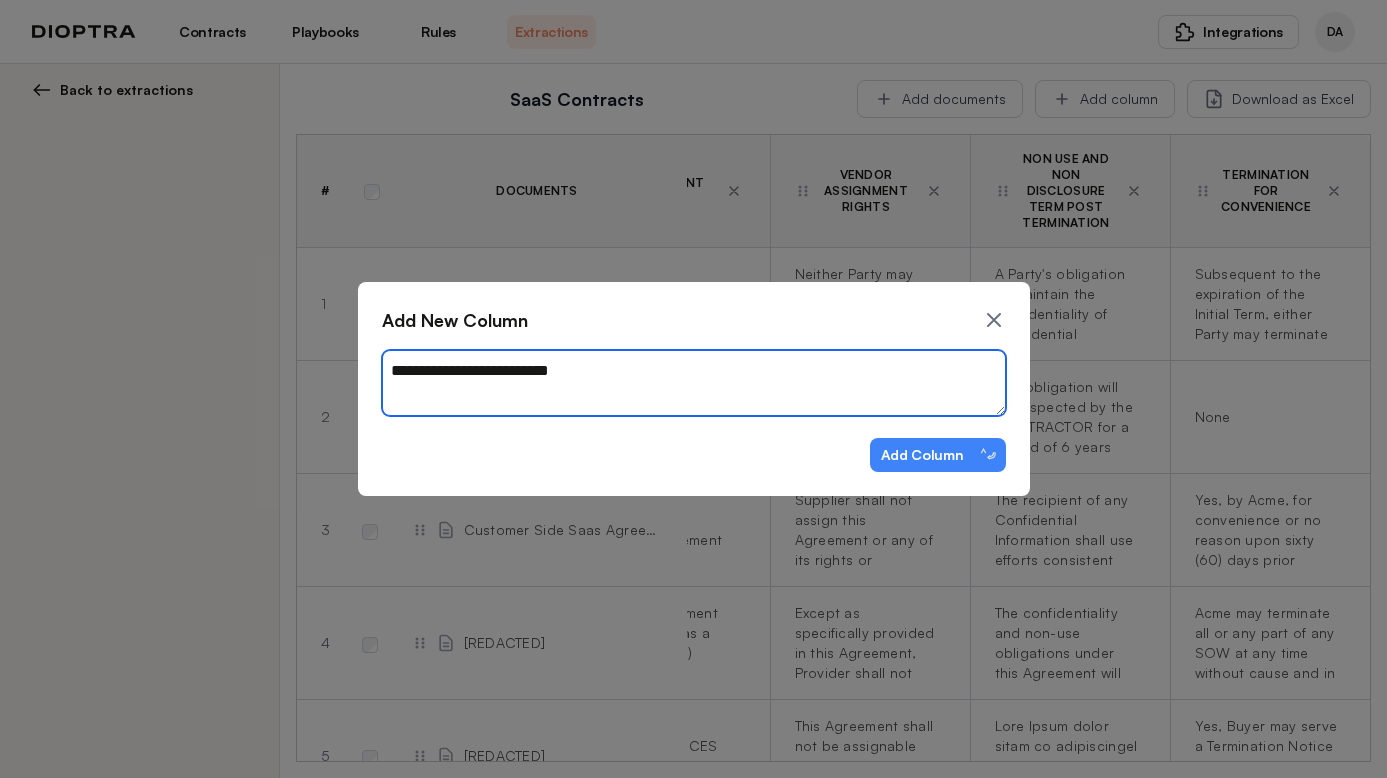 type on "[REDACTED]" 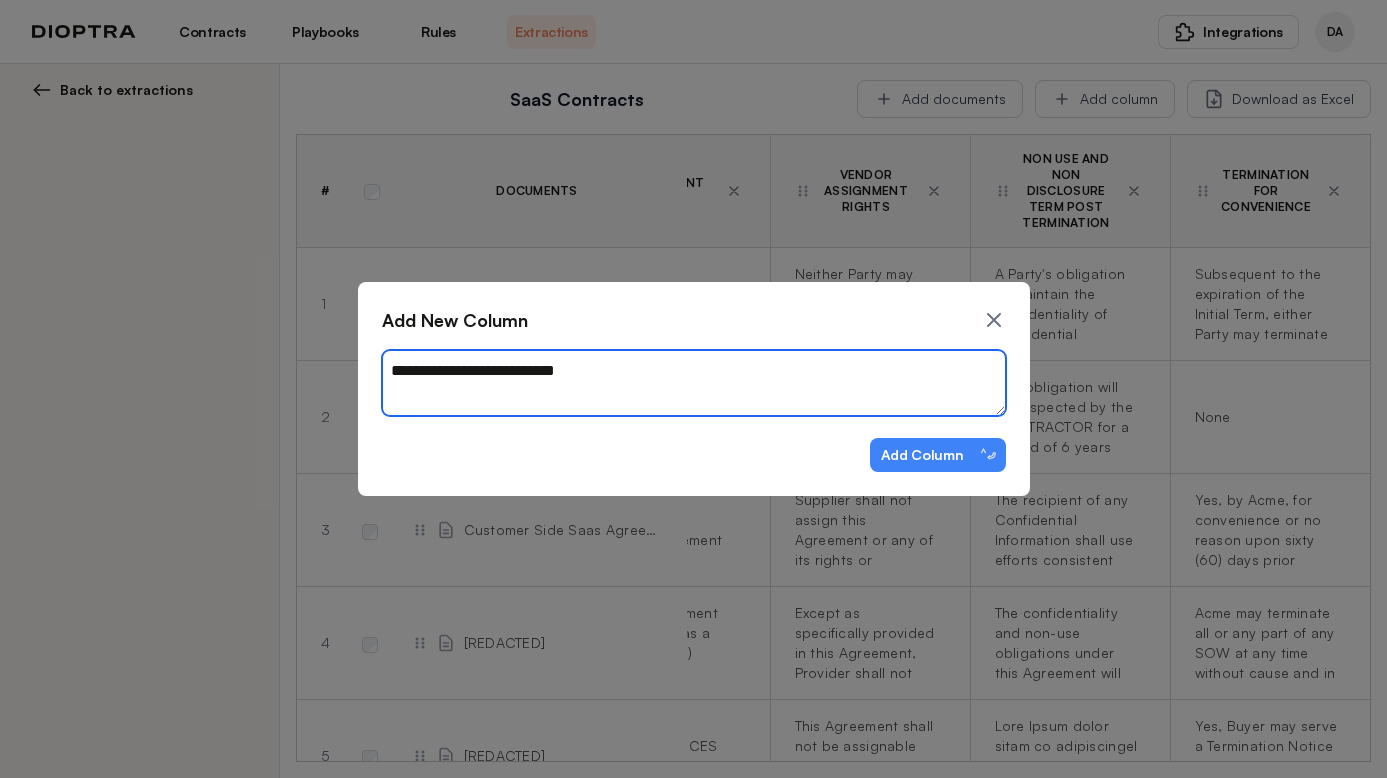 type on "[REDACTED]" 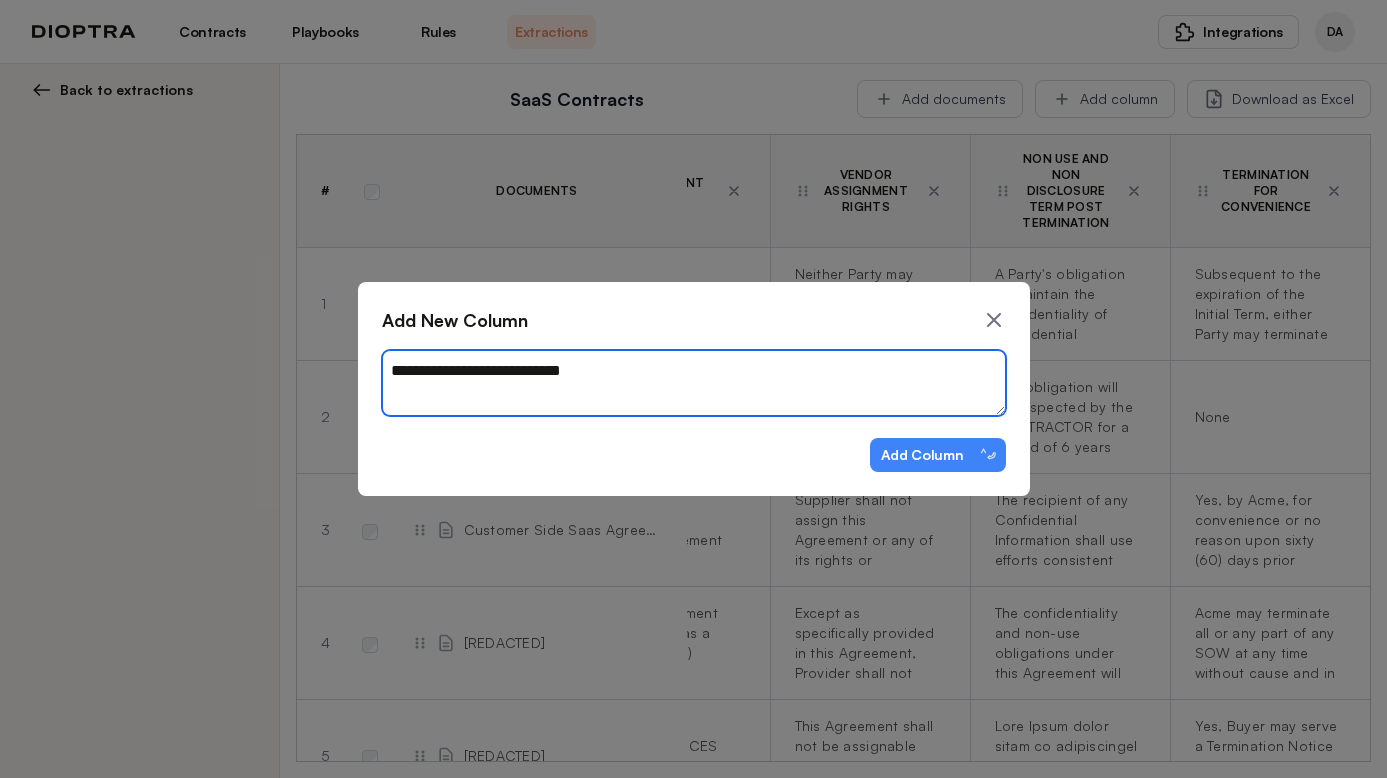 type on "[REDACTED]" 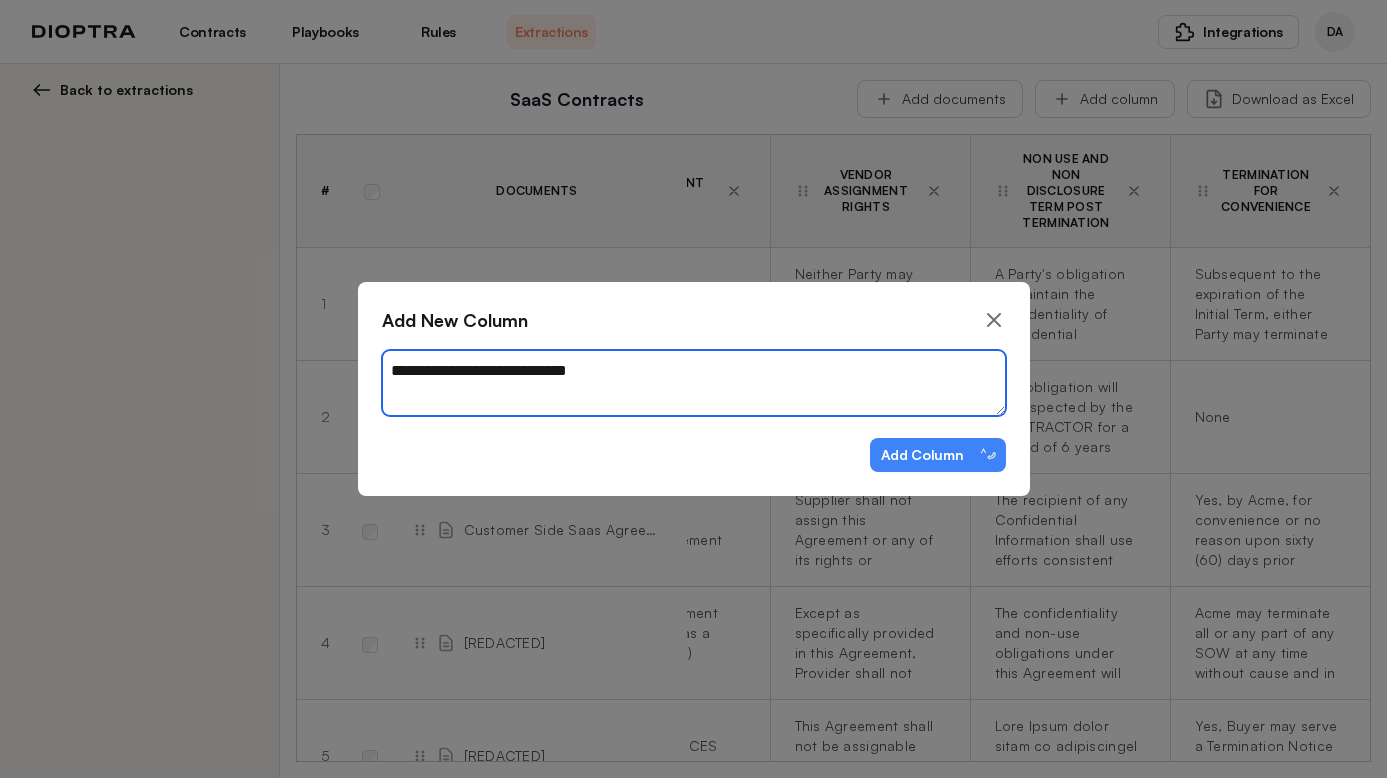 type on "[REDACTED]" 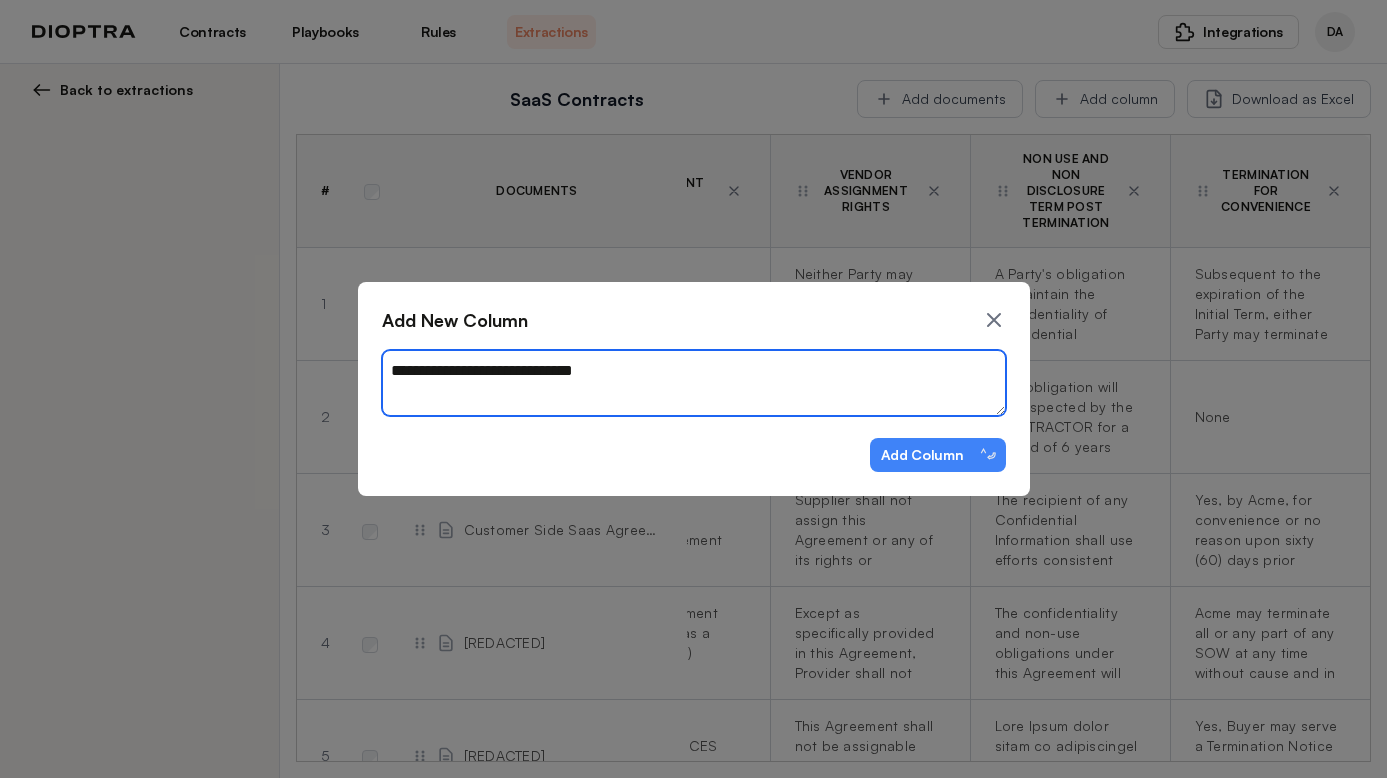 type on "[REDACTED]" 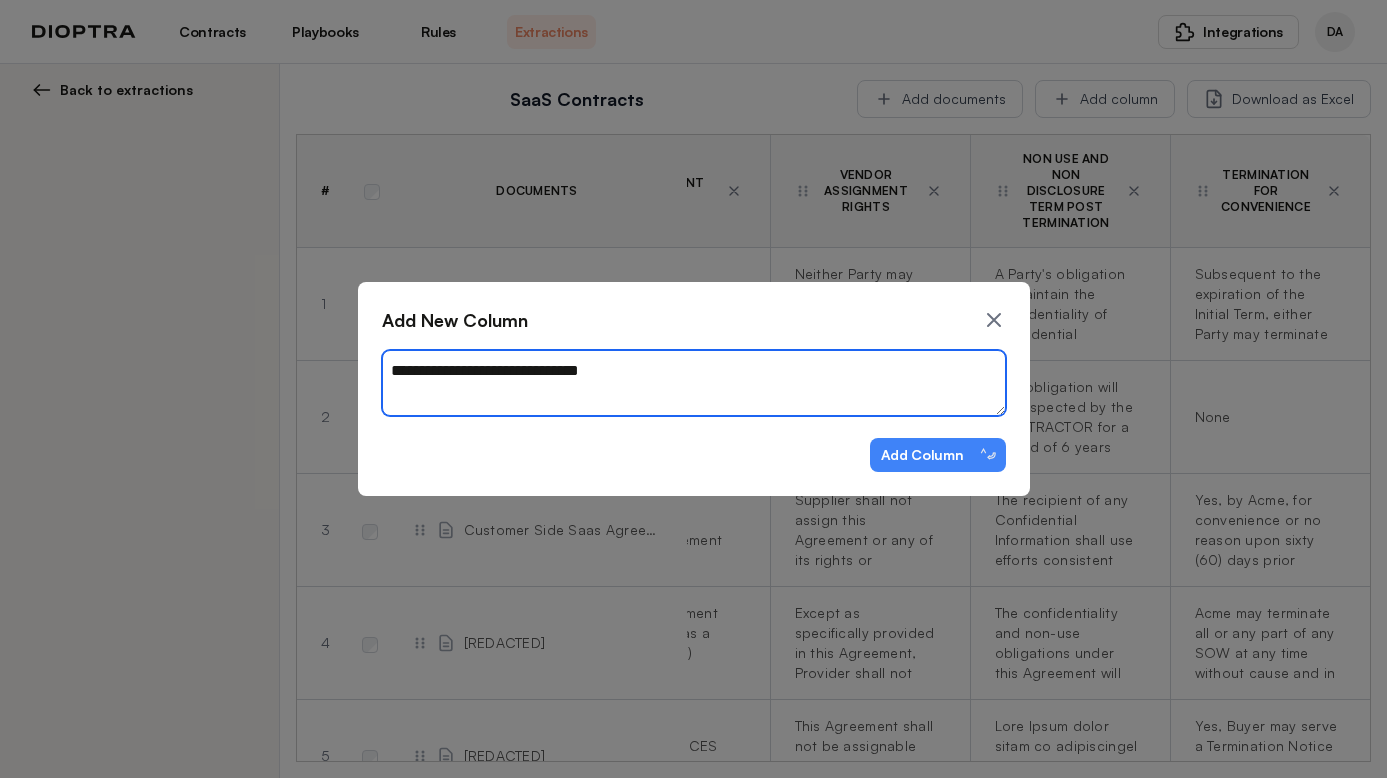 type on "[REDACTED]" 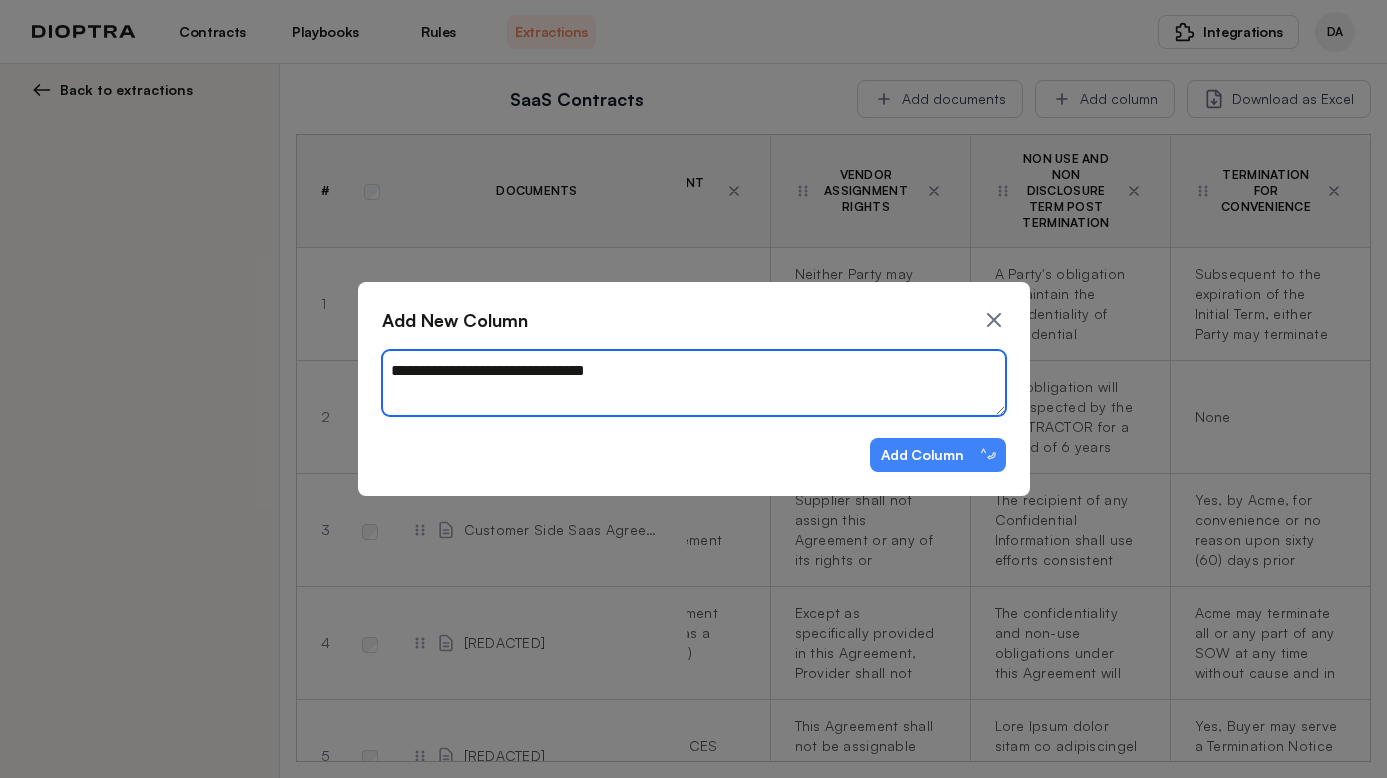 type on "[REDACTED]" 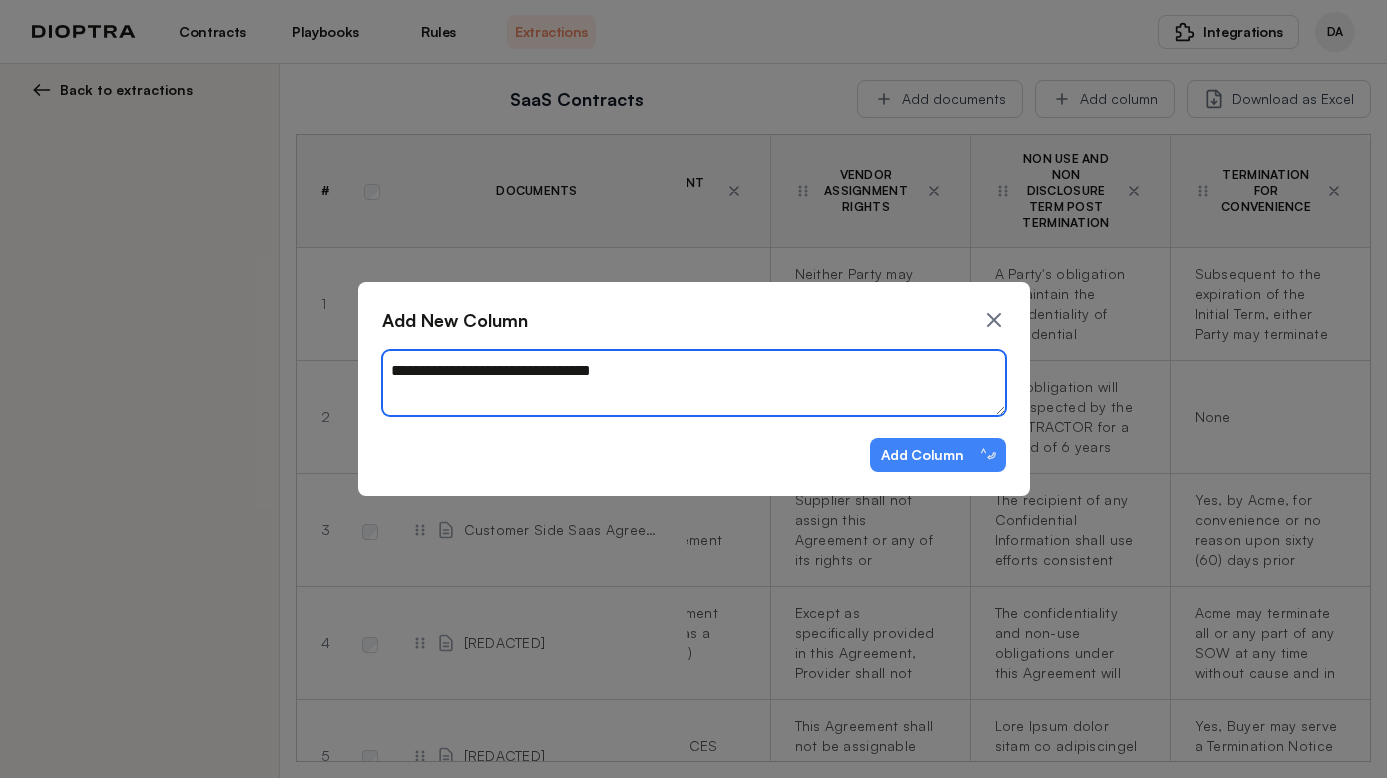 type on "[REDACTED]" 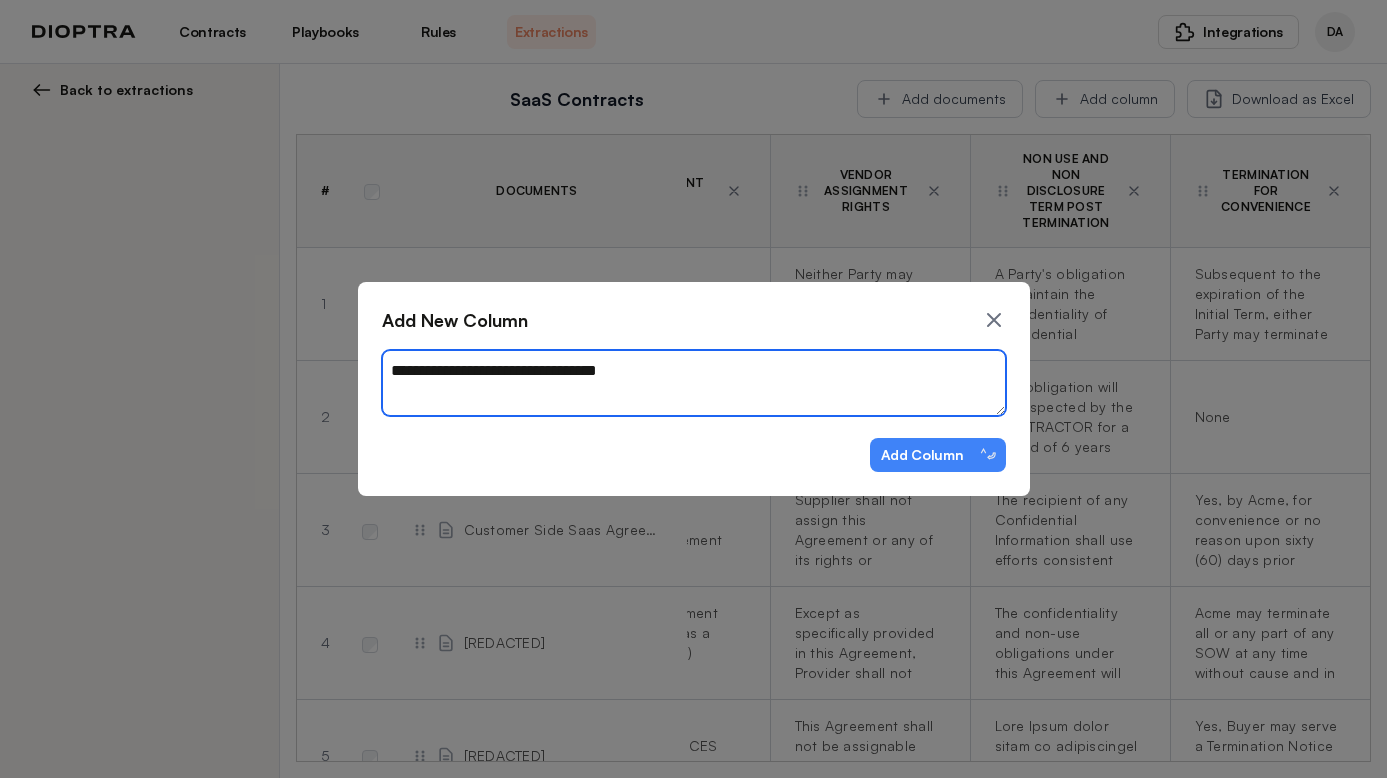 type on "[REDACTED]" 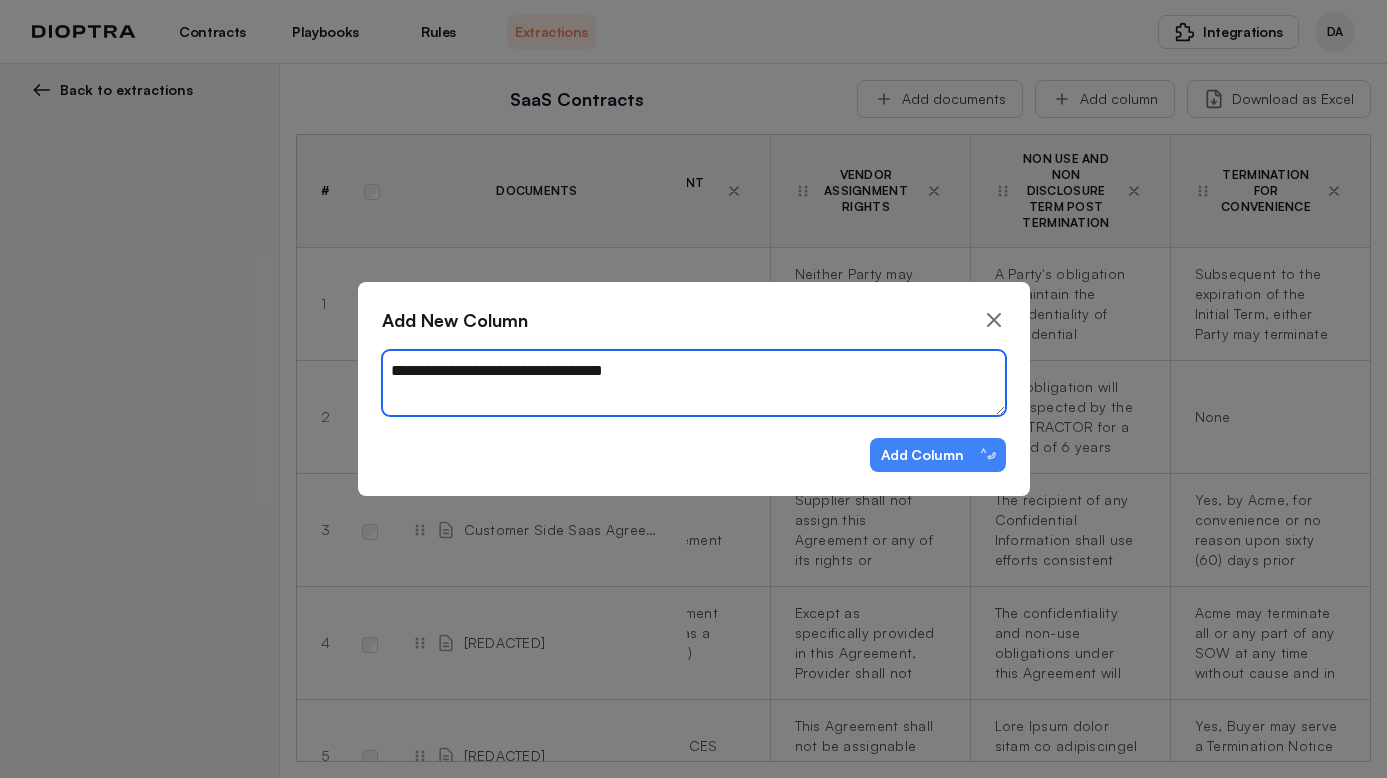 type on "[REDACTED]" 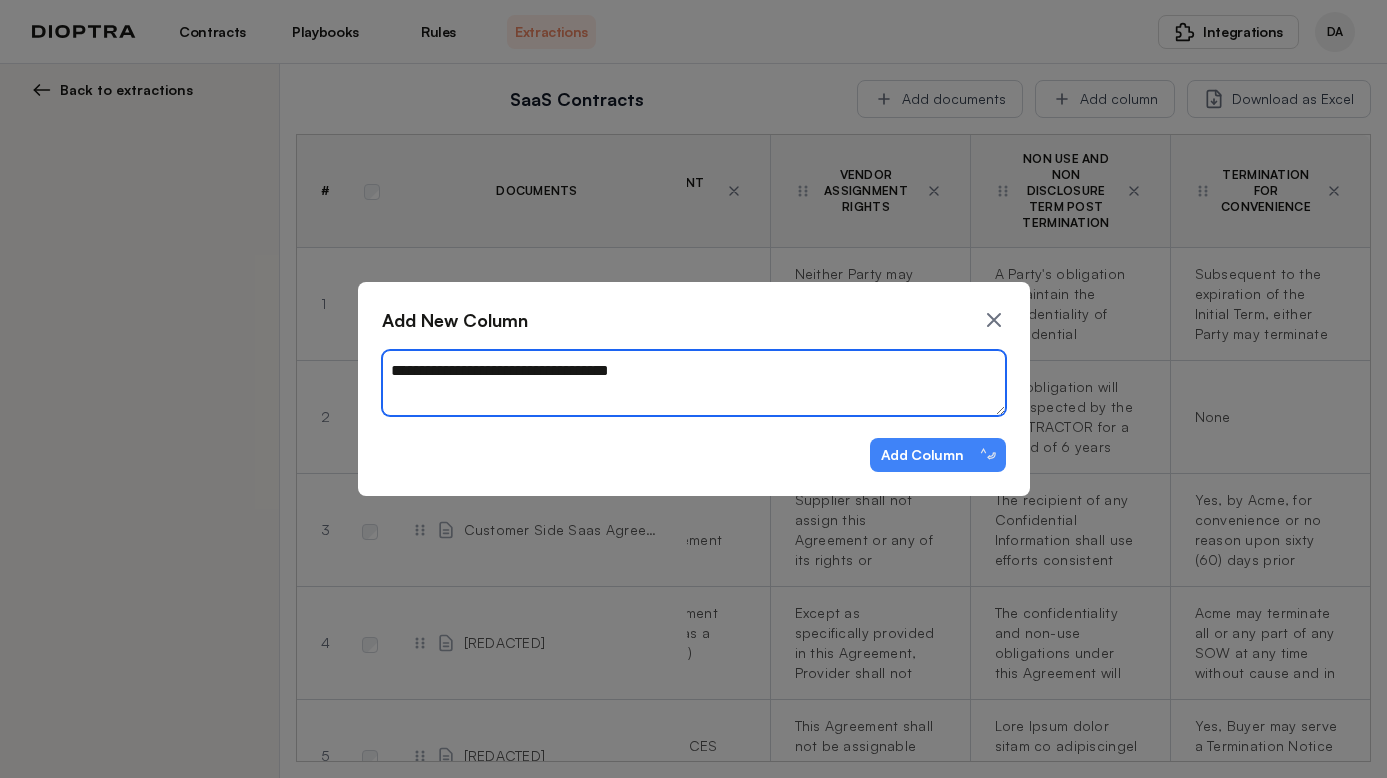 type on "[REDACTED]" 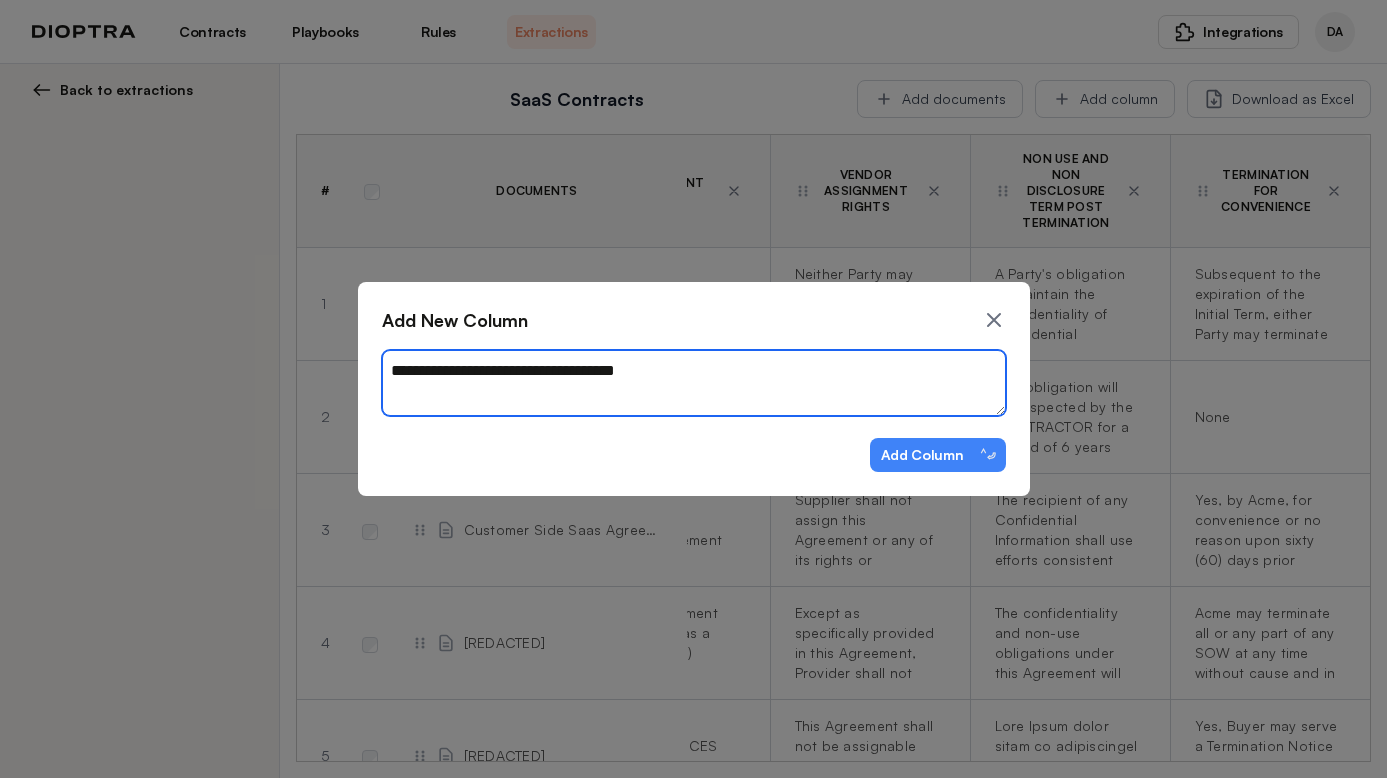 type on "[REDACTED]" 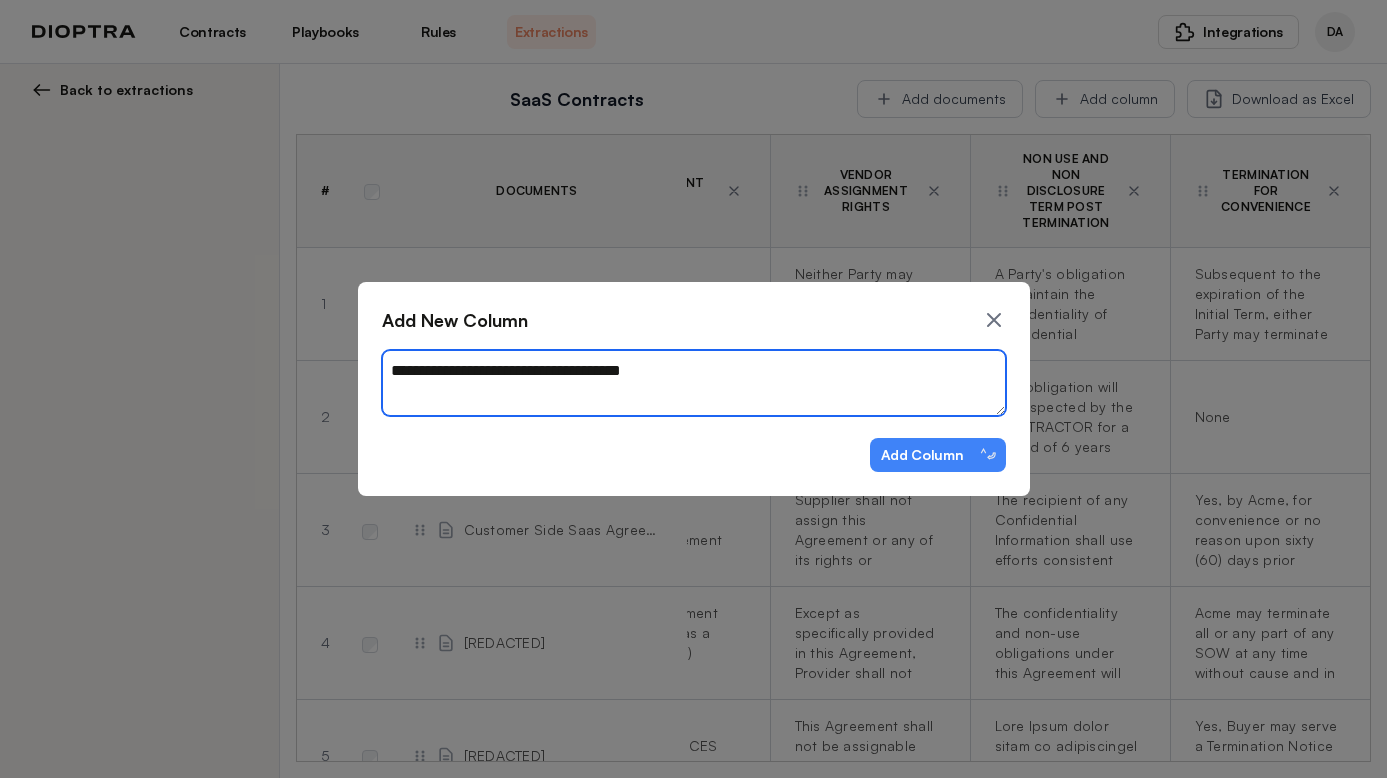 type on "[REDACTED]" 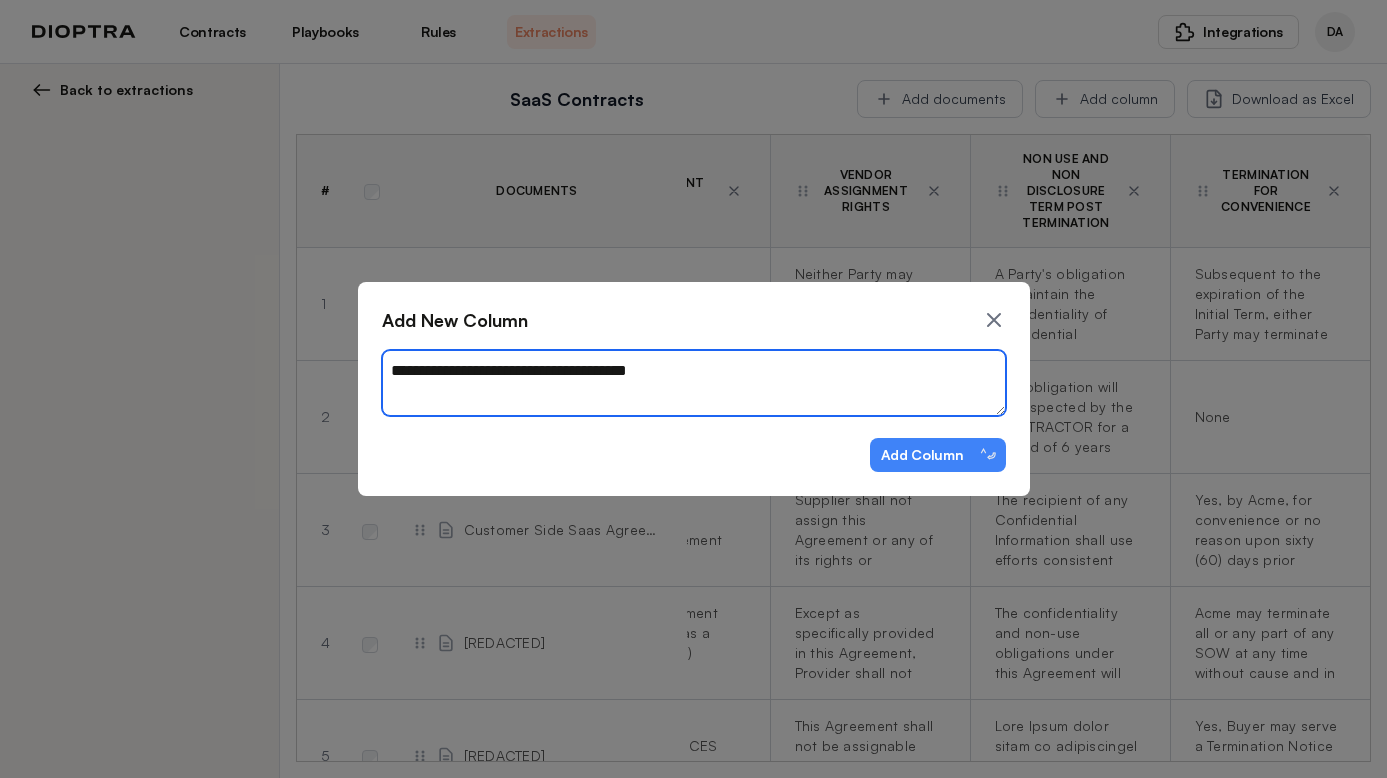 type on "[REDACTED]" 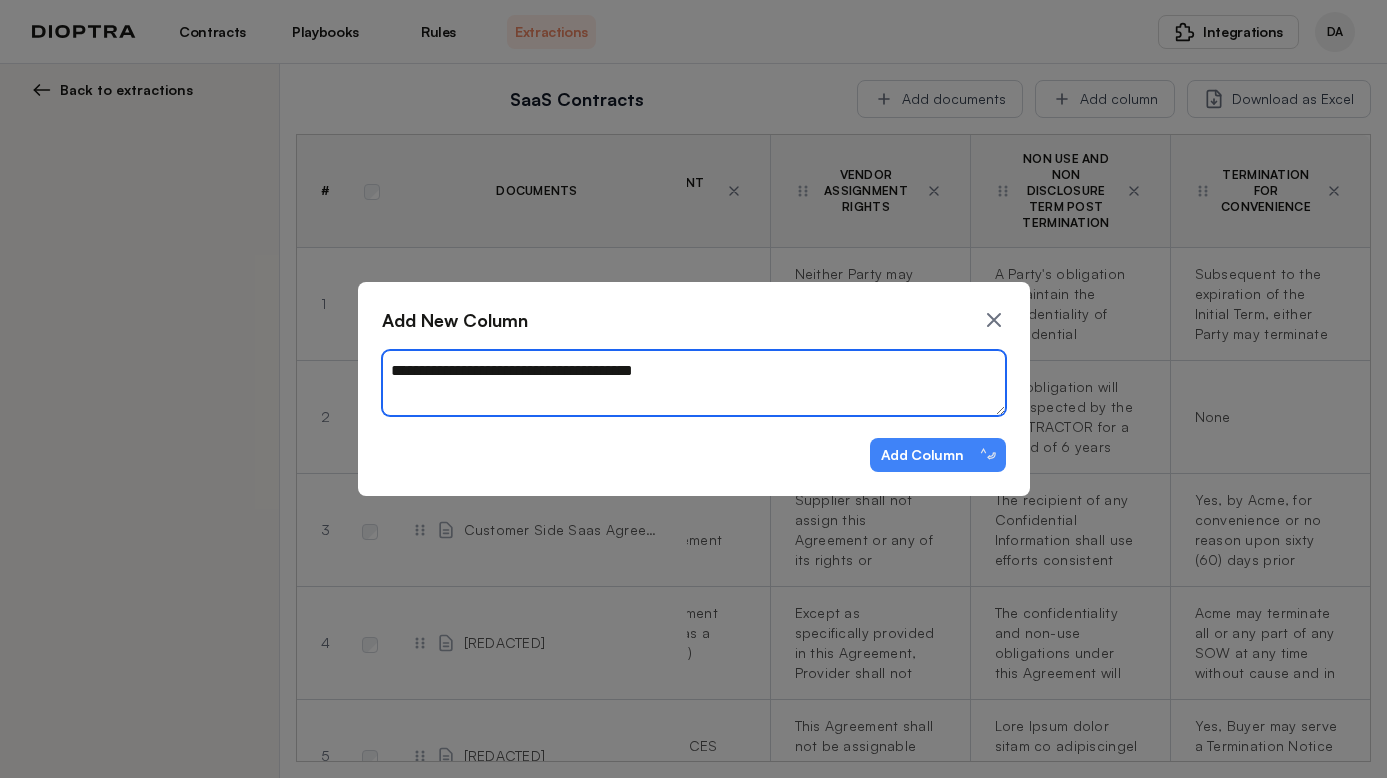 type on "[REDACTED]" 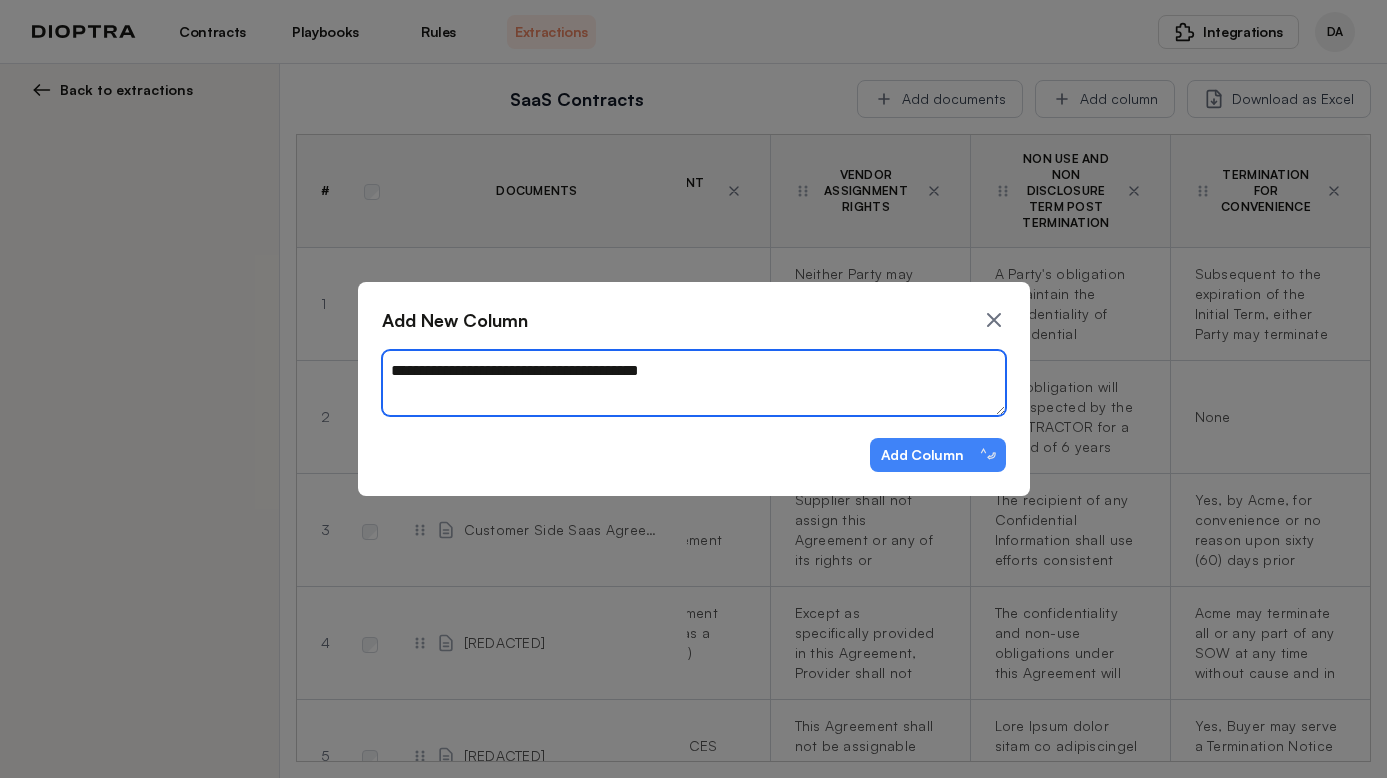 type on "[REDACTED]" 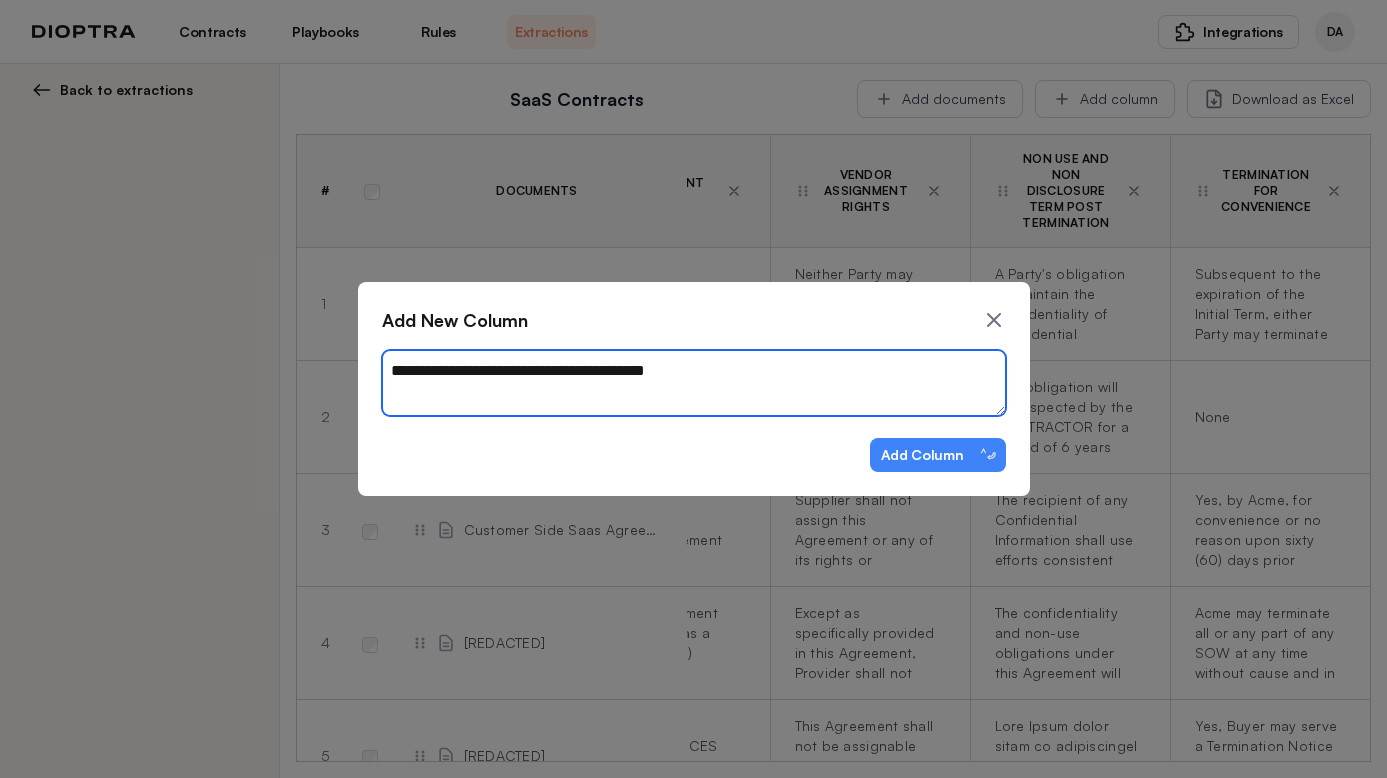 type on "[REDACTED]" 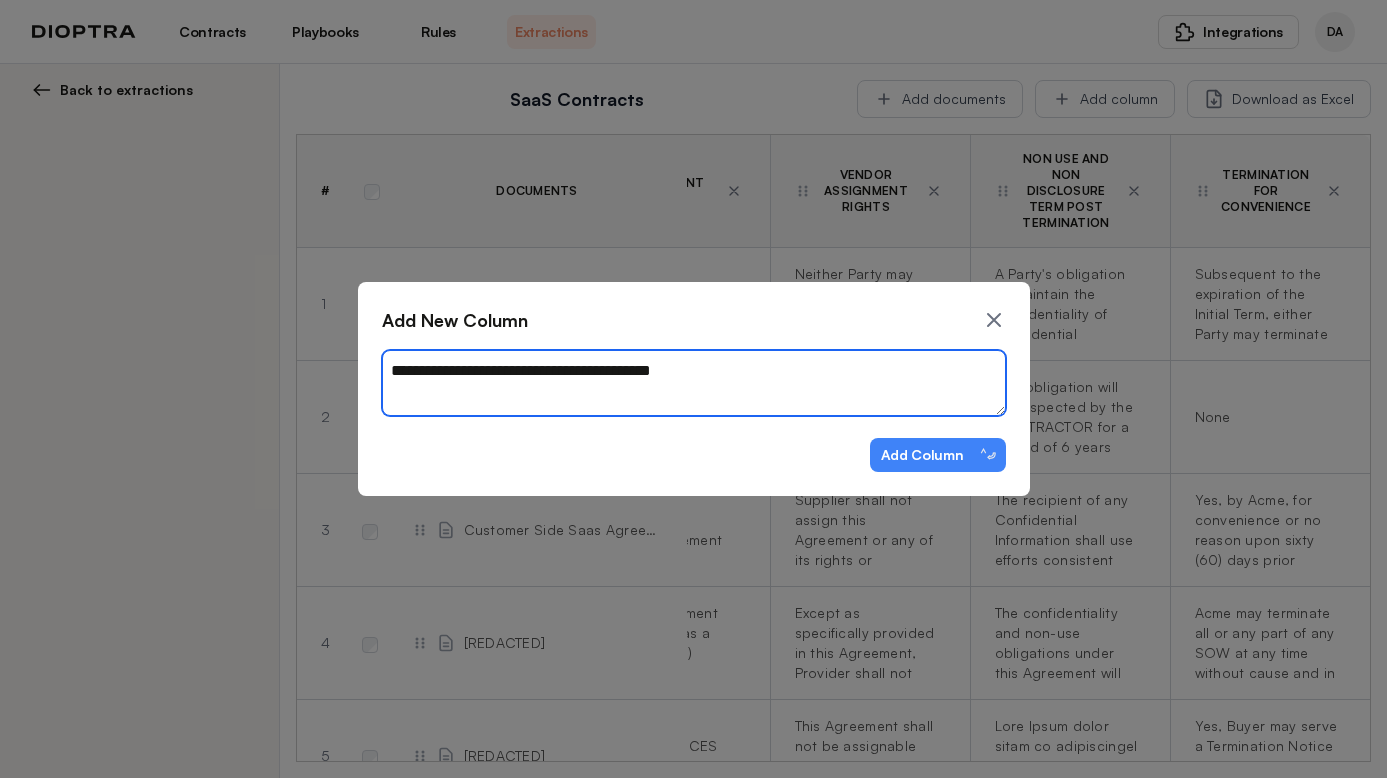 type on "[REDACTED]" 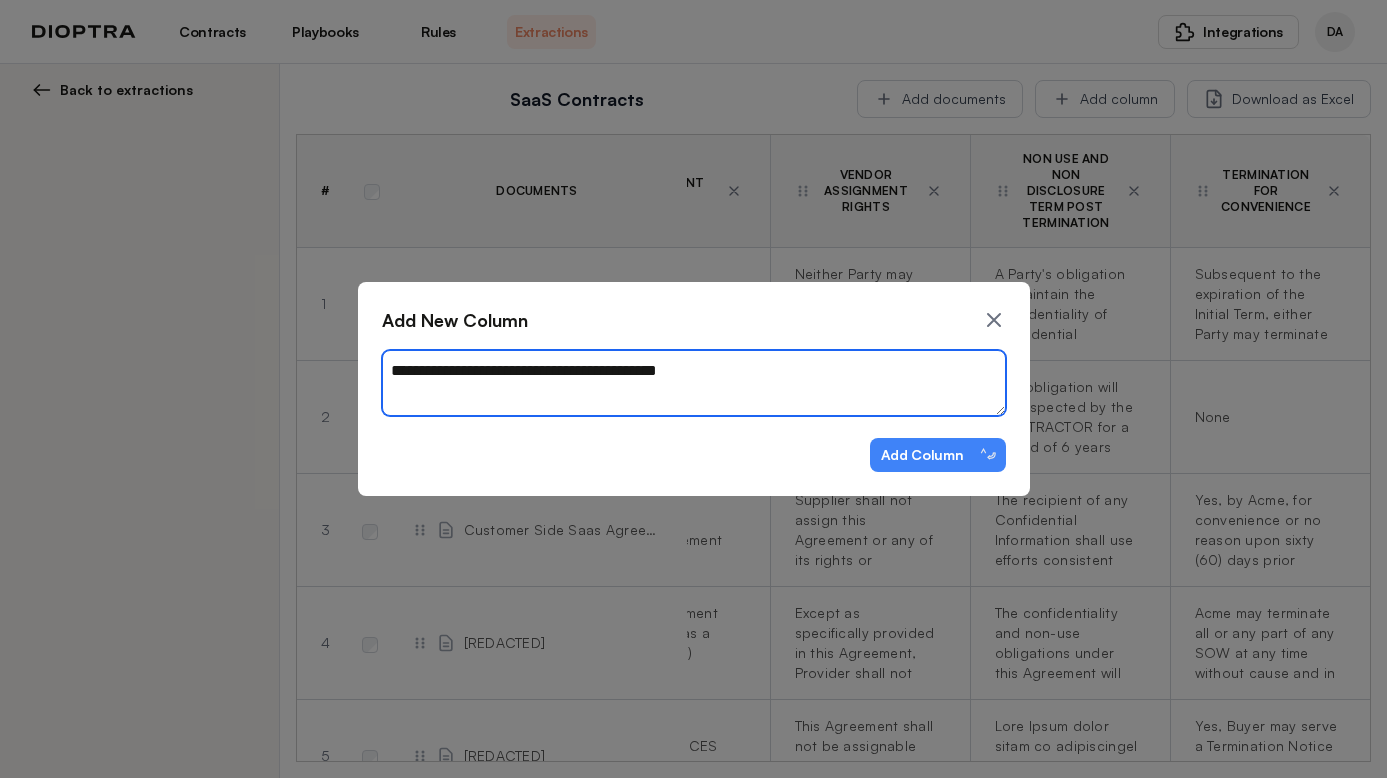 type on "[REDACTED]" 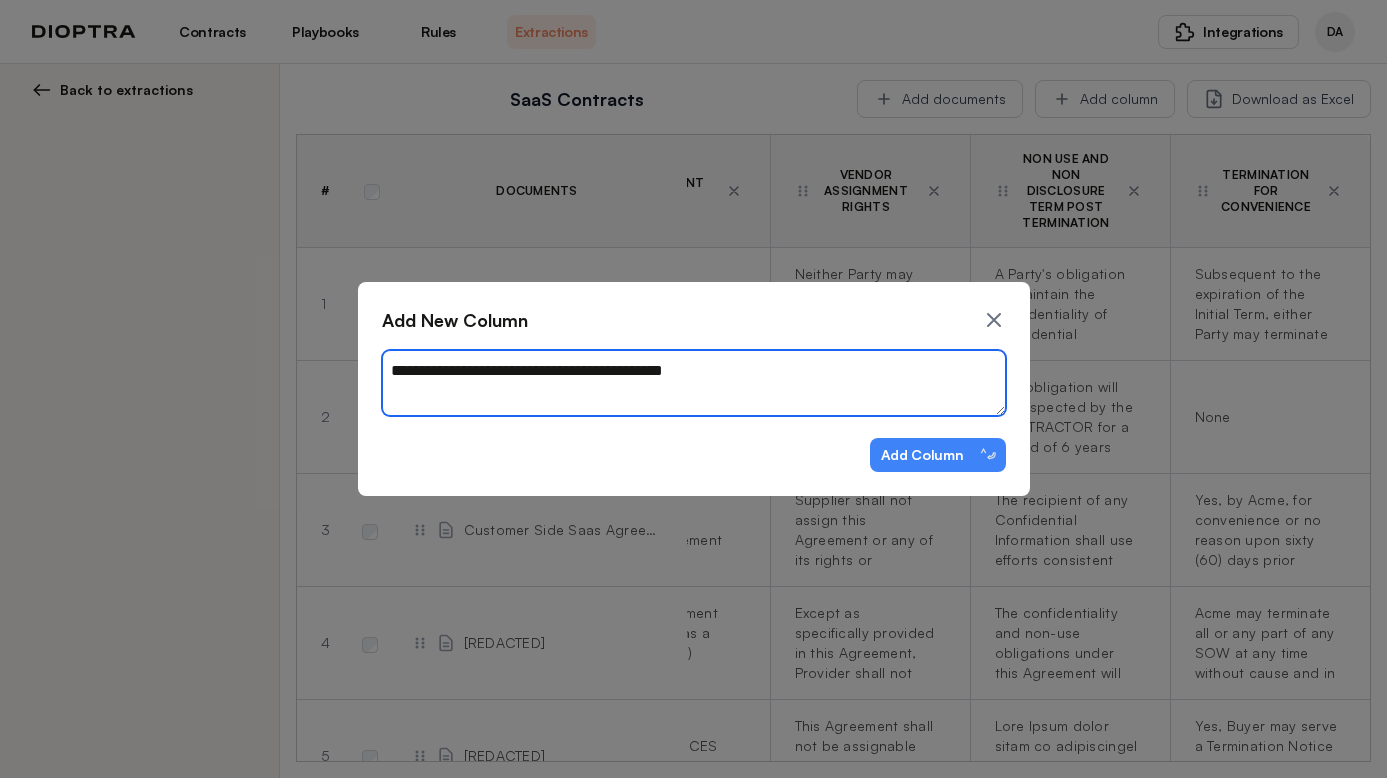 type on "[REDACTED]" 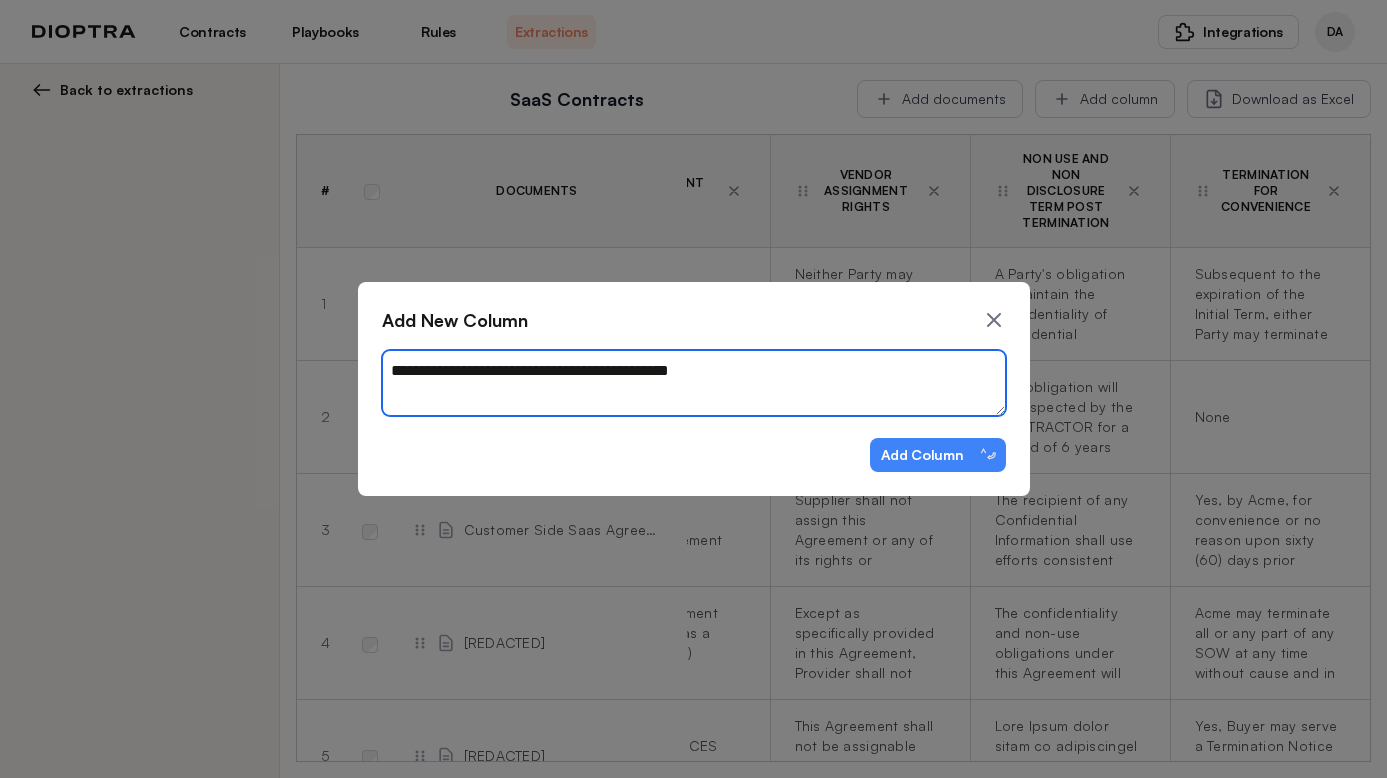 type on "[REDACTED]" 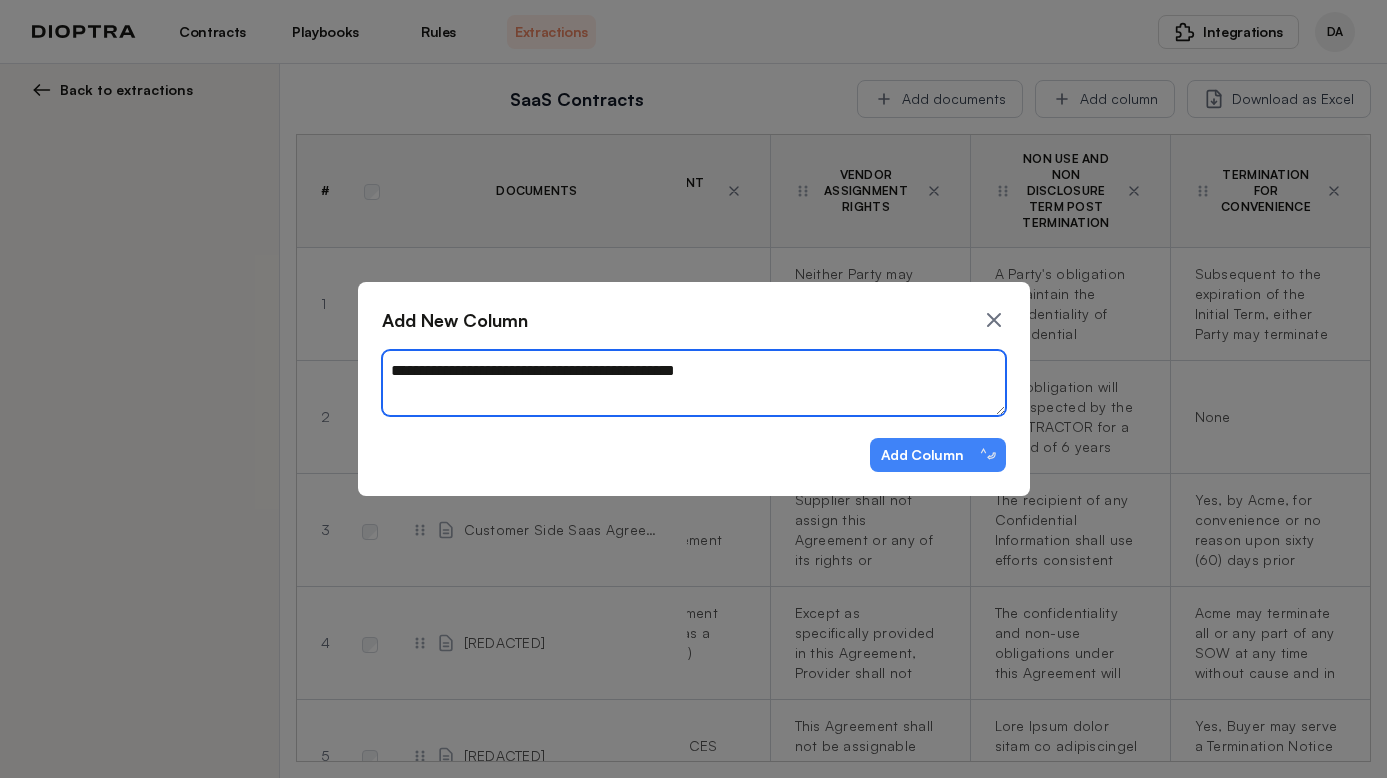 type on "[REDACTED]" 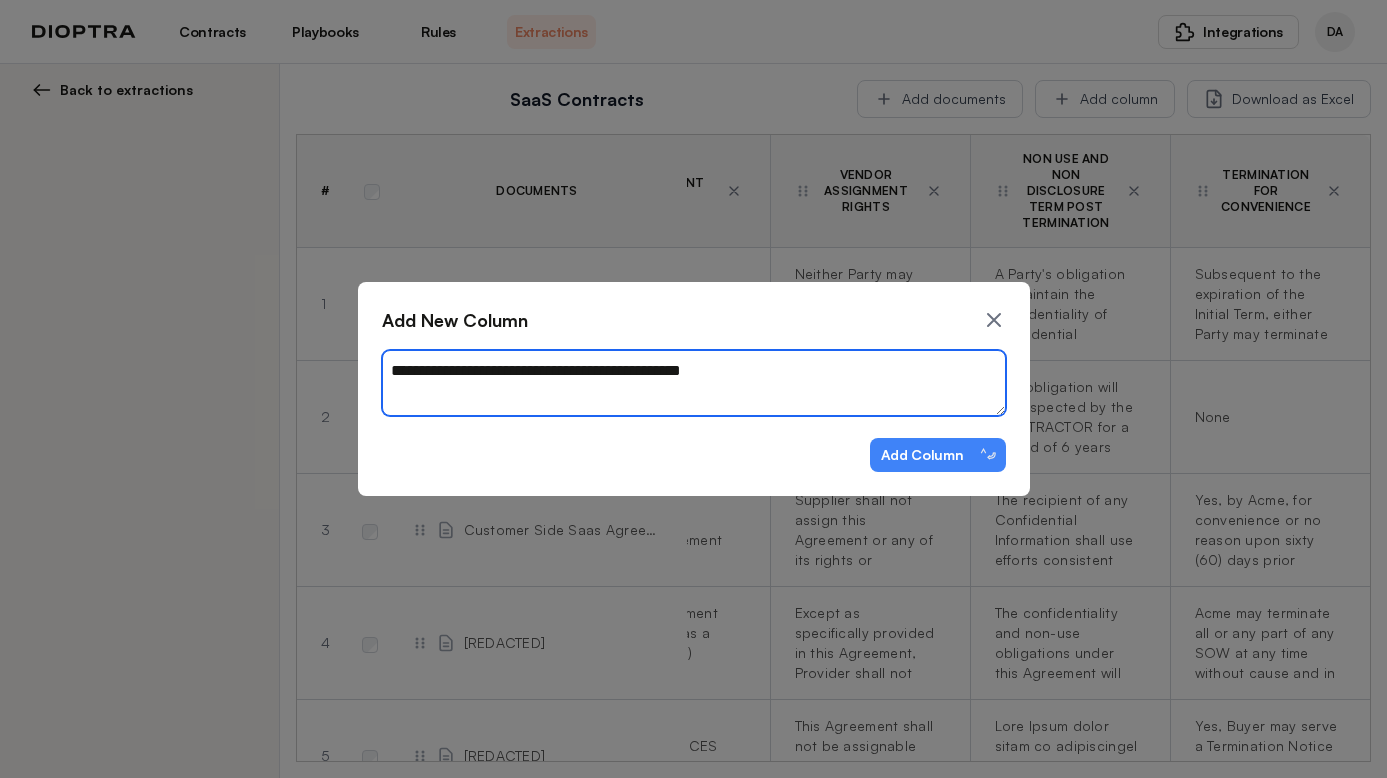 type on "[REDACTED]" 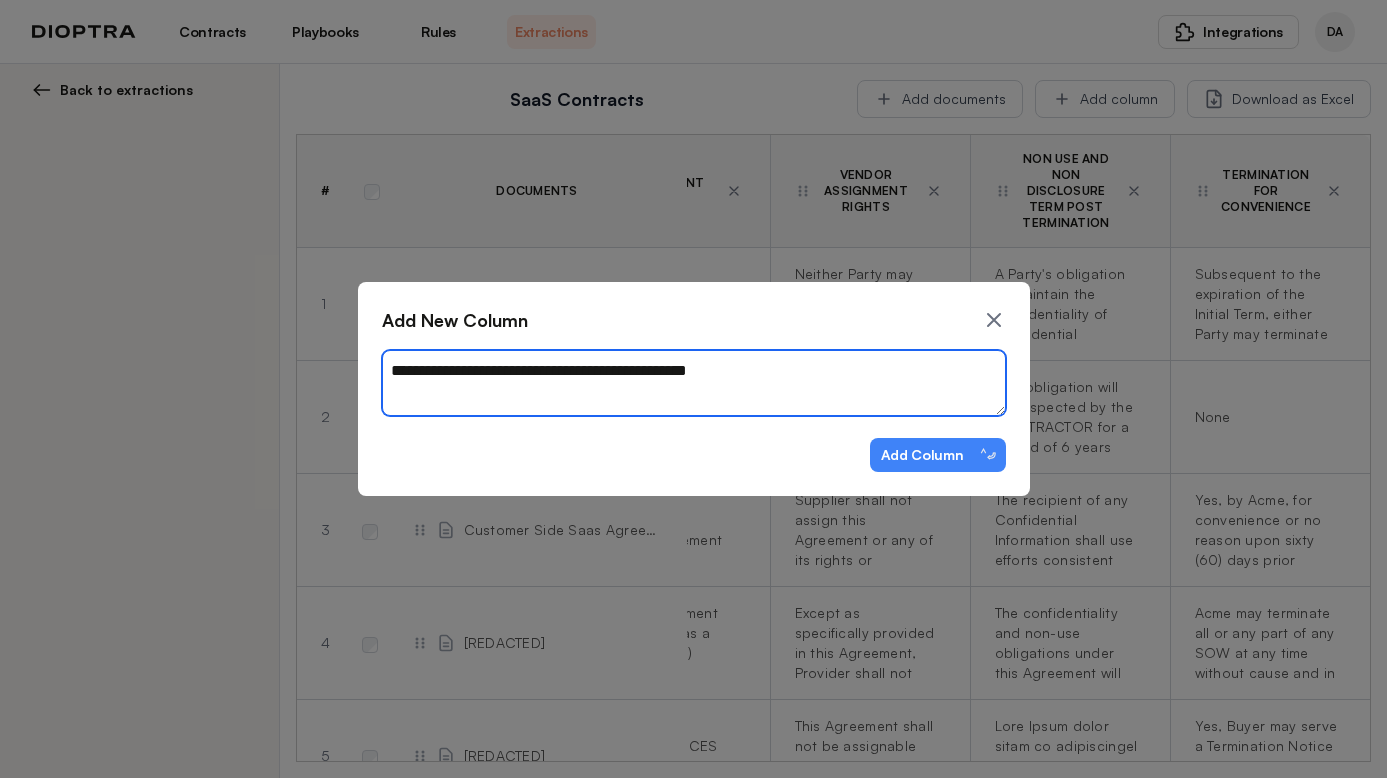 type on "[REDACTED]" 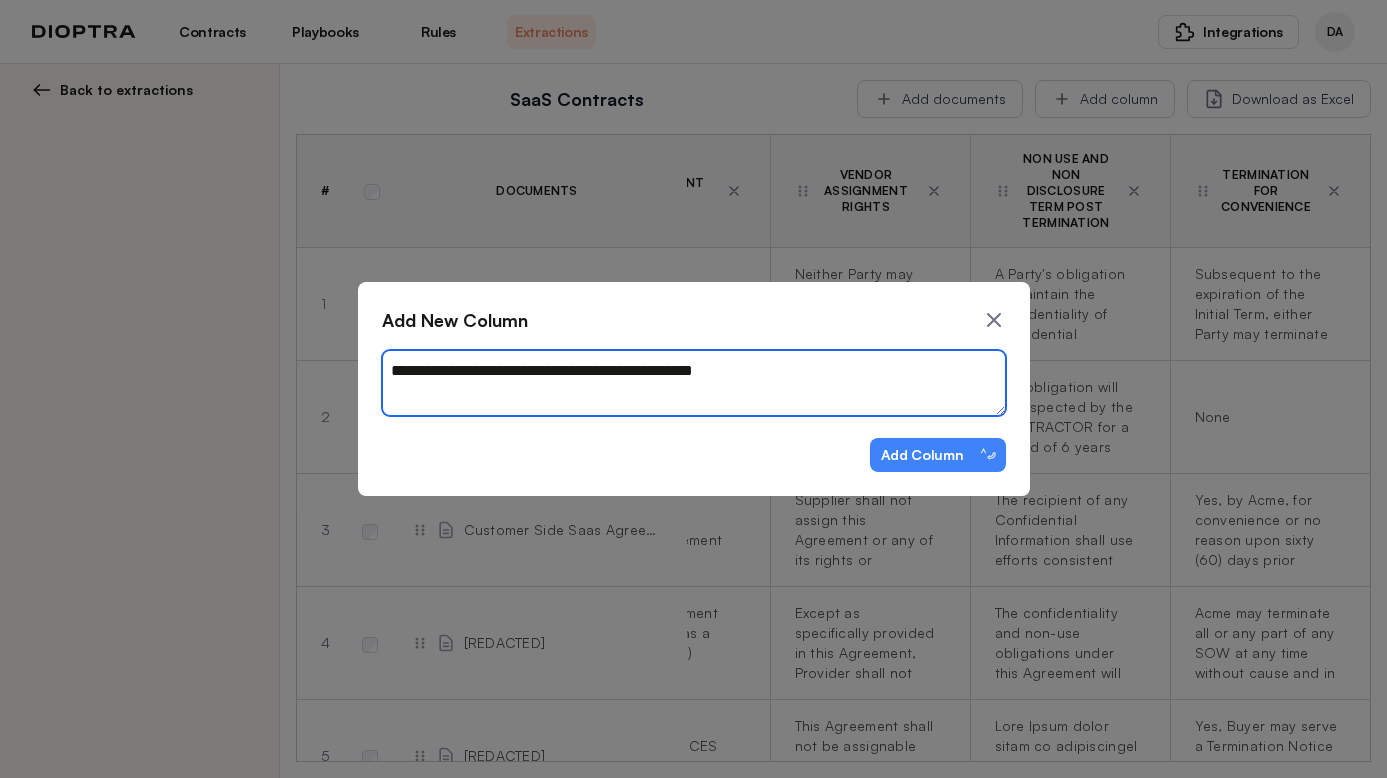 type on "[REDACTED]" 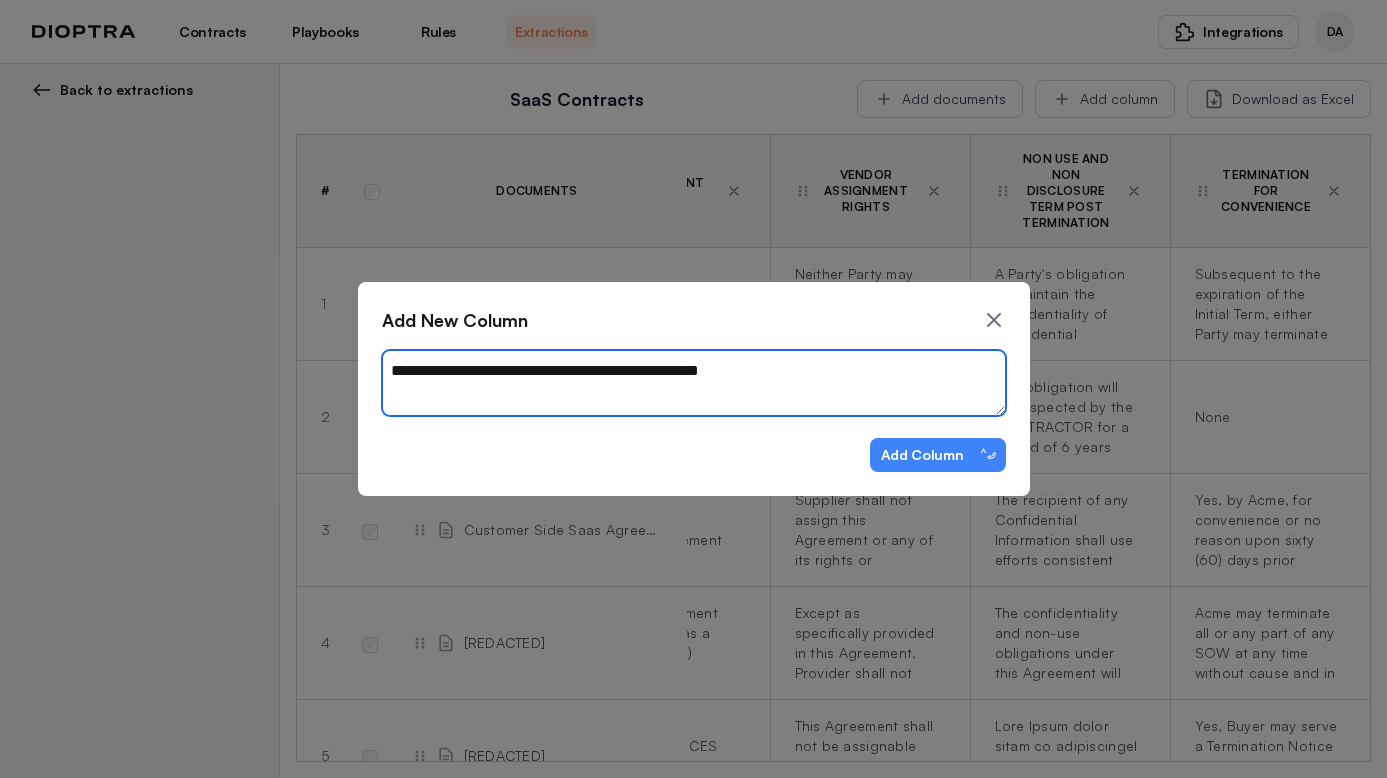 type on "[REDACTED]" 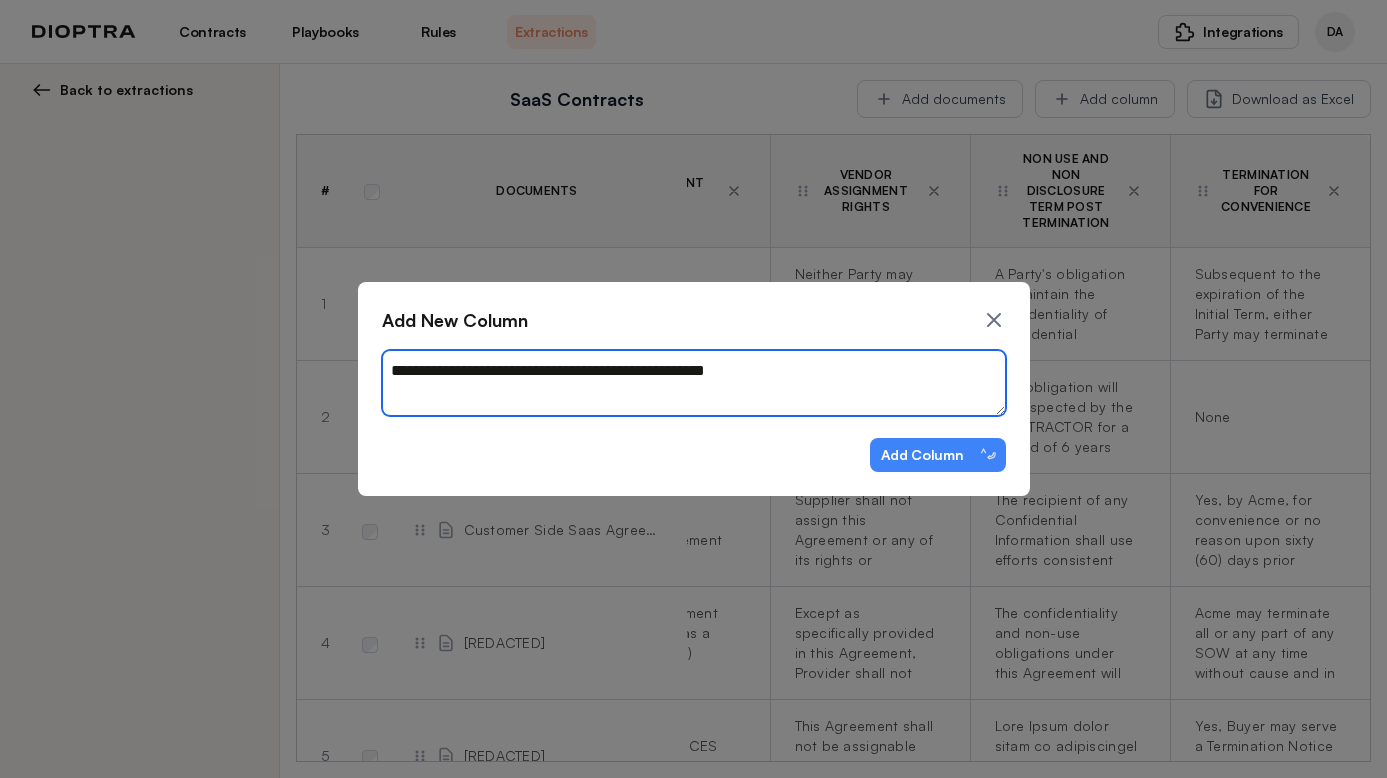 type on "[REDACTED]" 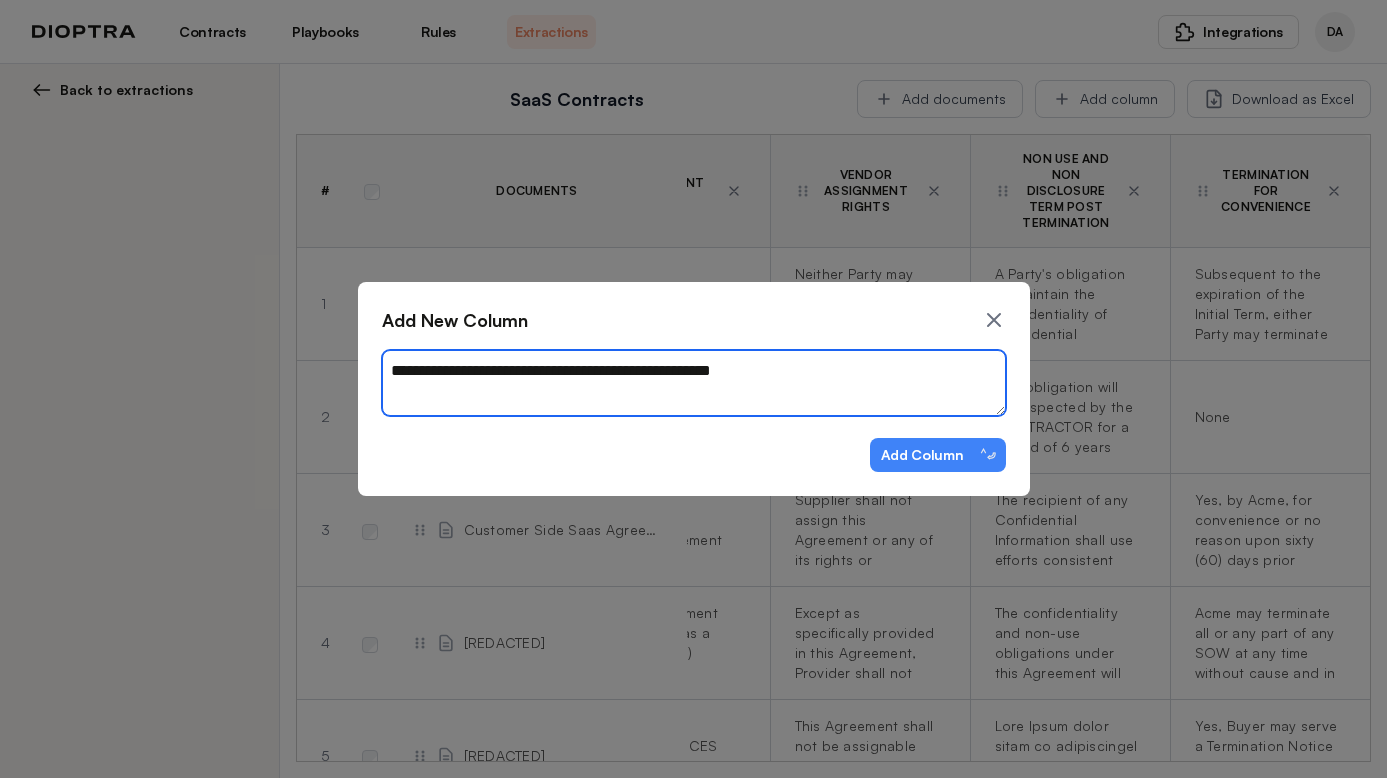 type on "[REDACTED]" 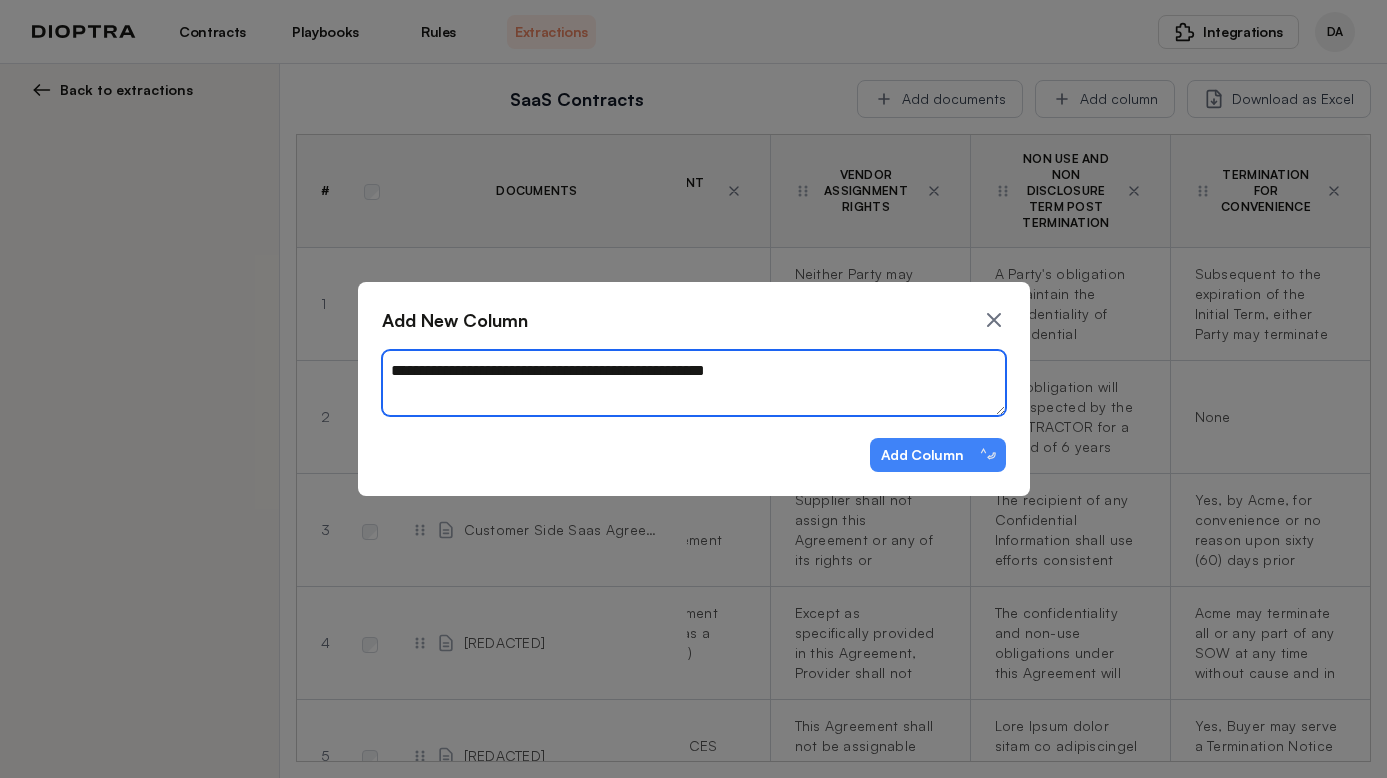 type on "[REDACTED]" 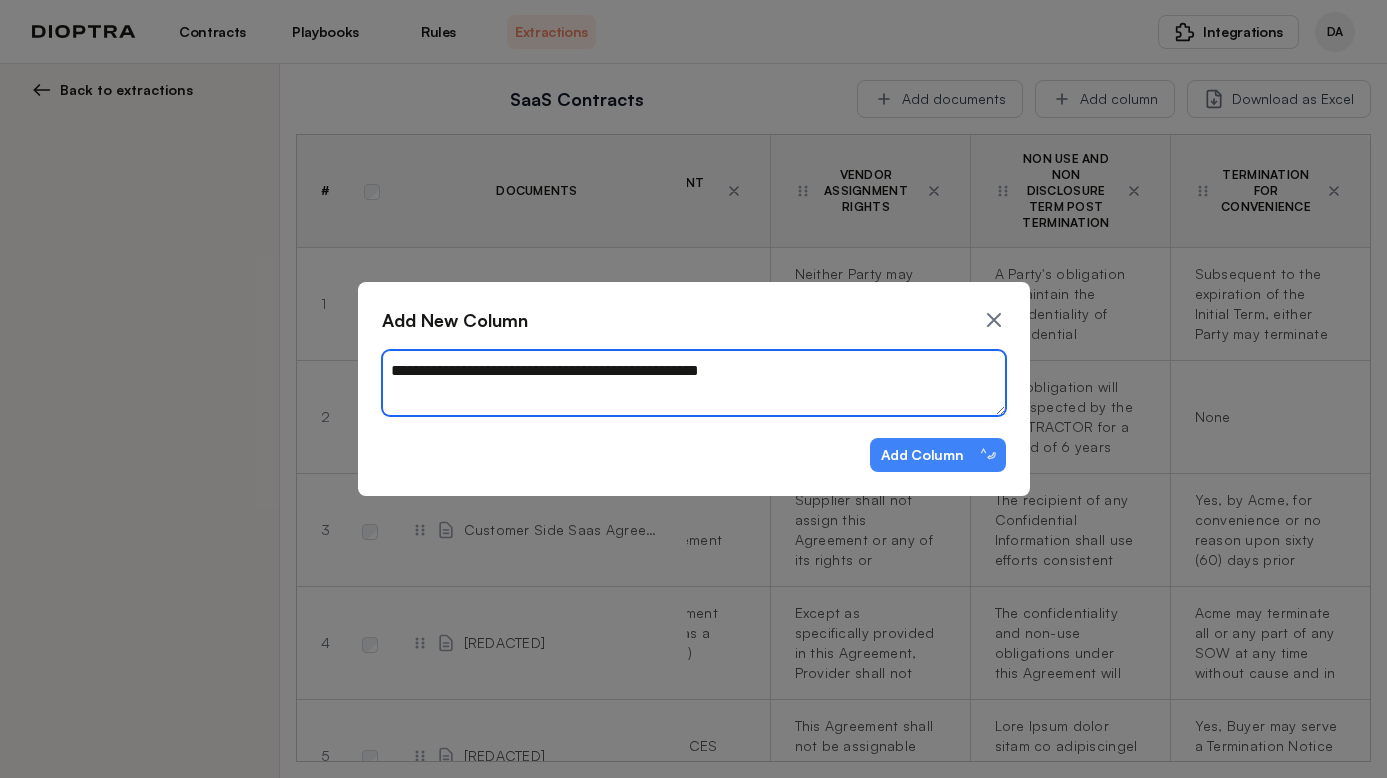 type on "[REDACTED]" 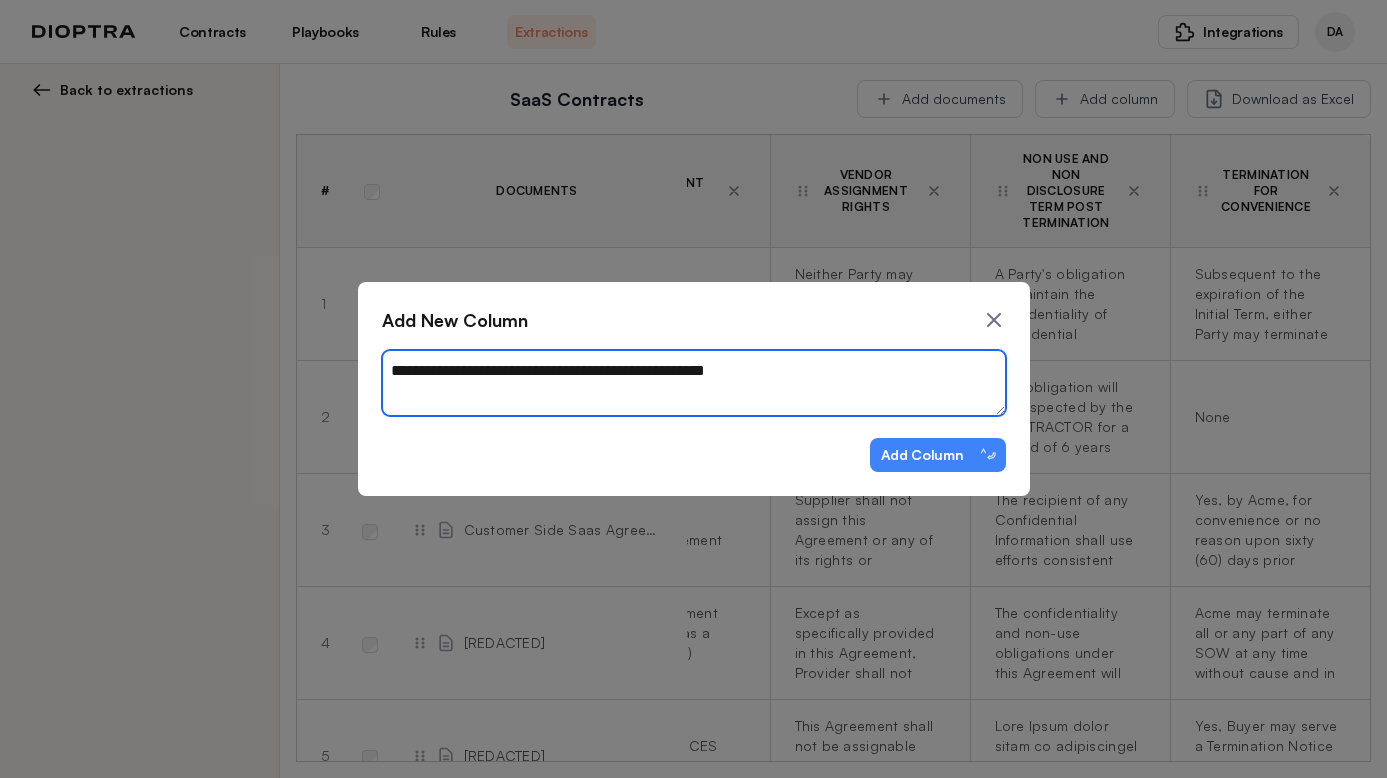 type on "[REDACTED]" 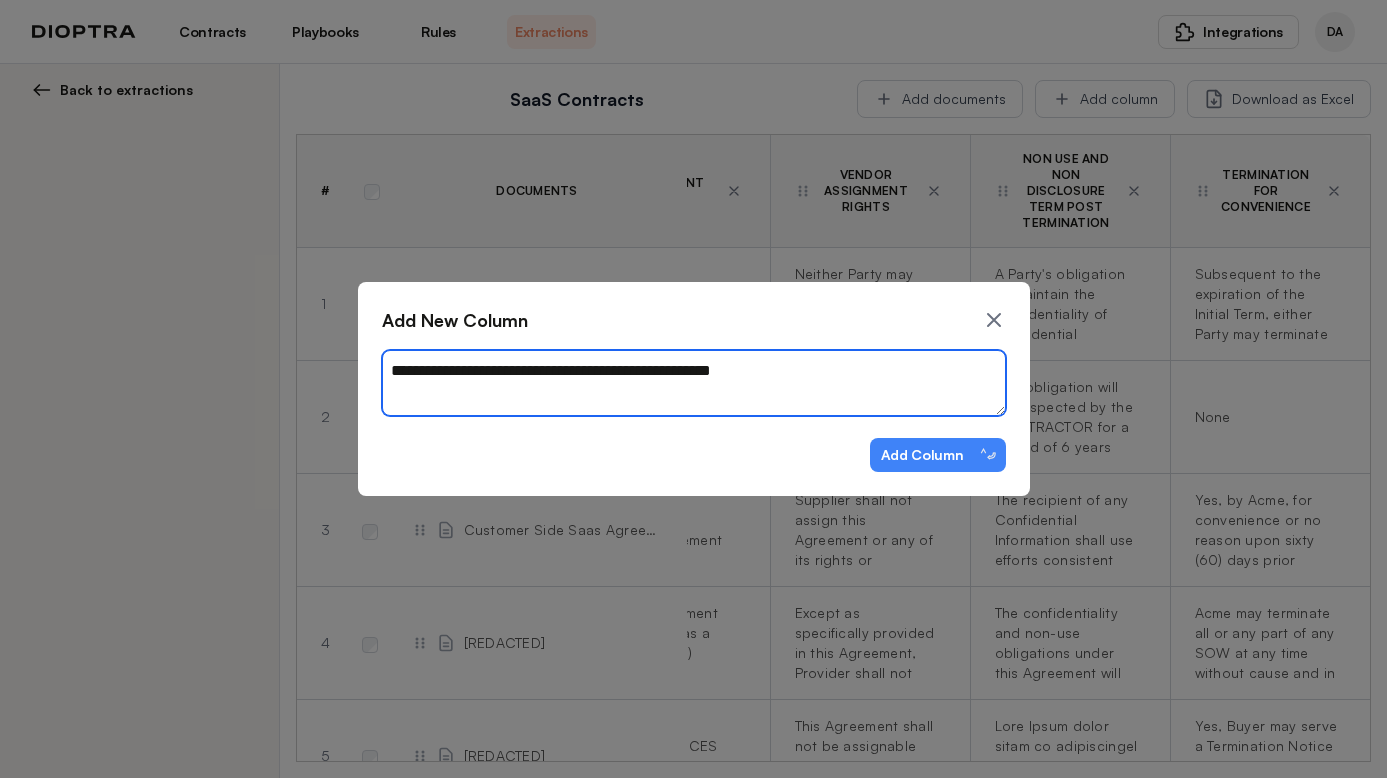 type on "[REDACTED]" 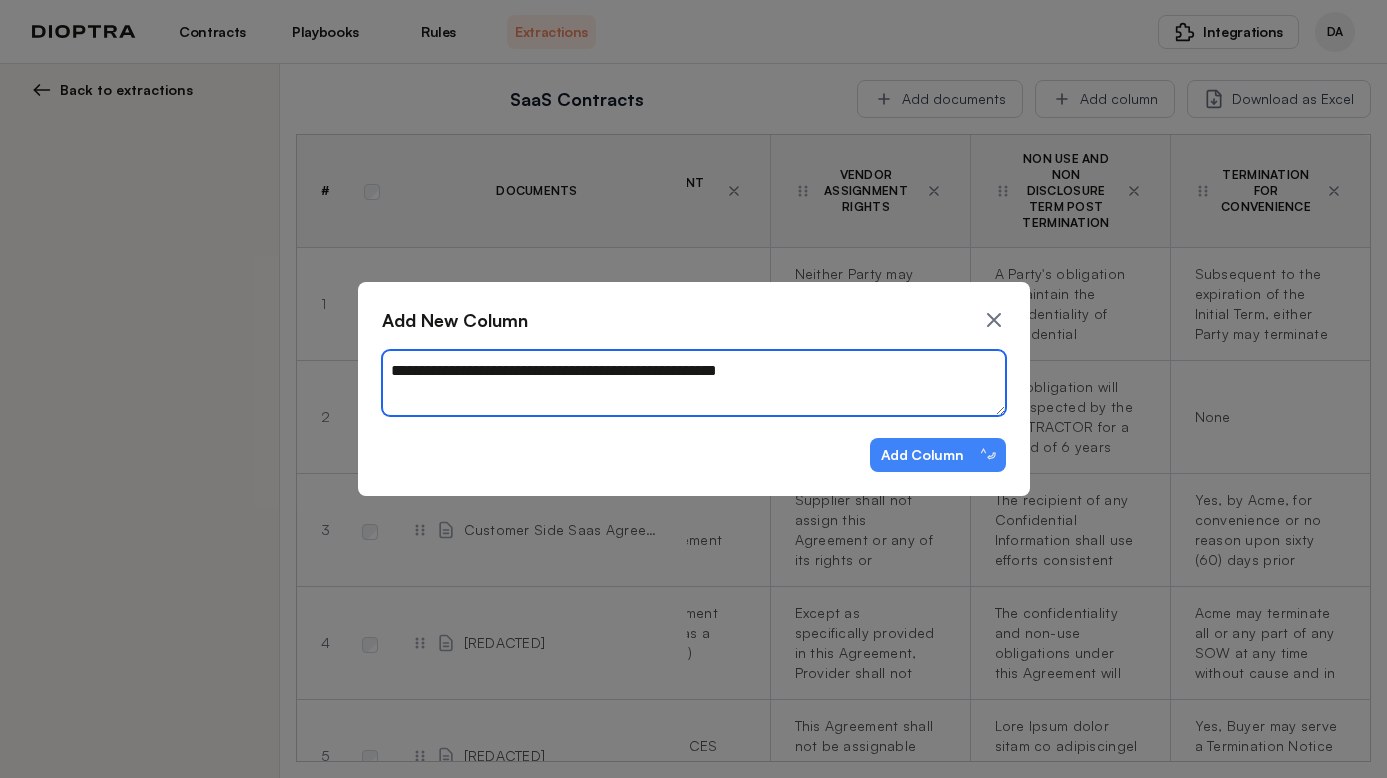type on "[REDACTED]" 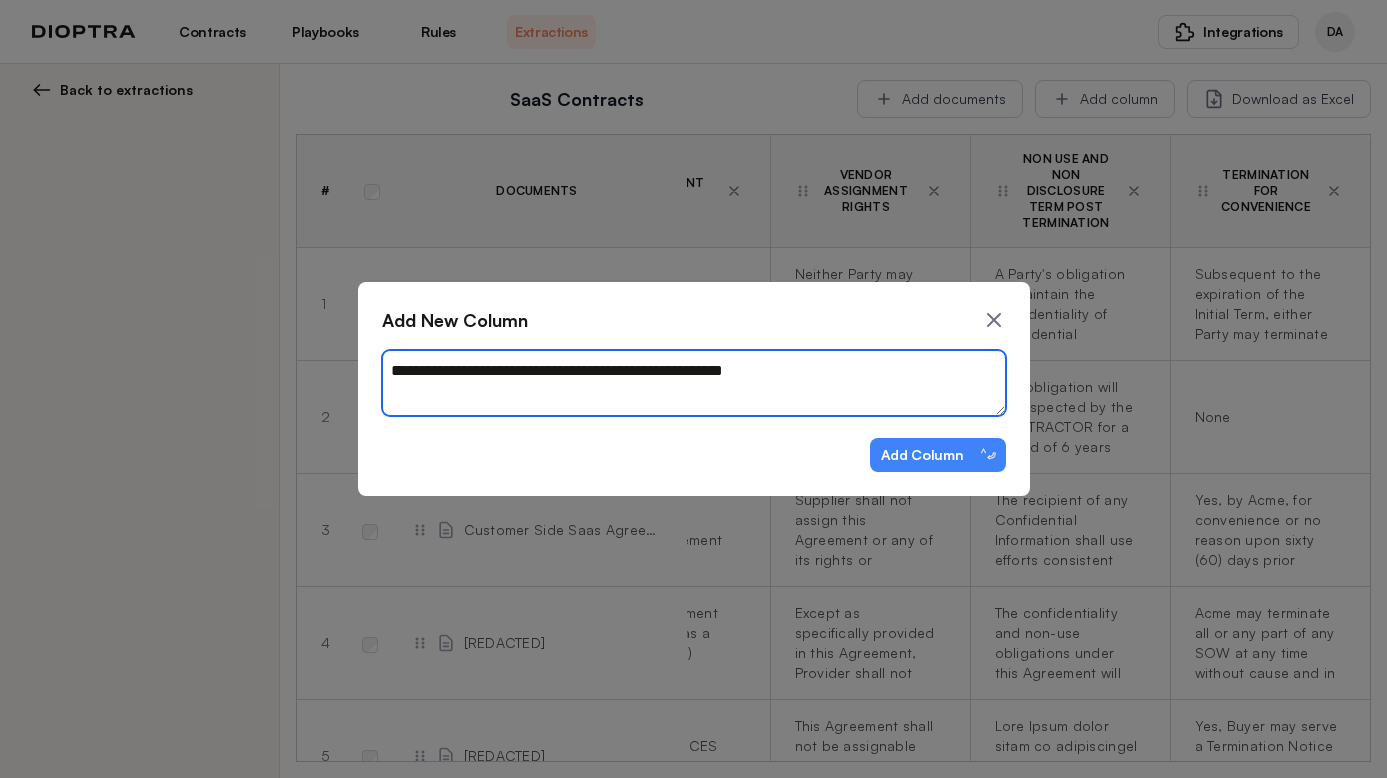 type on "[REDACTED]" 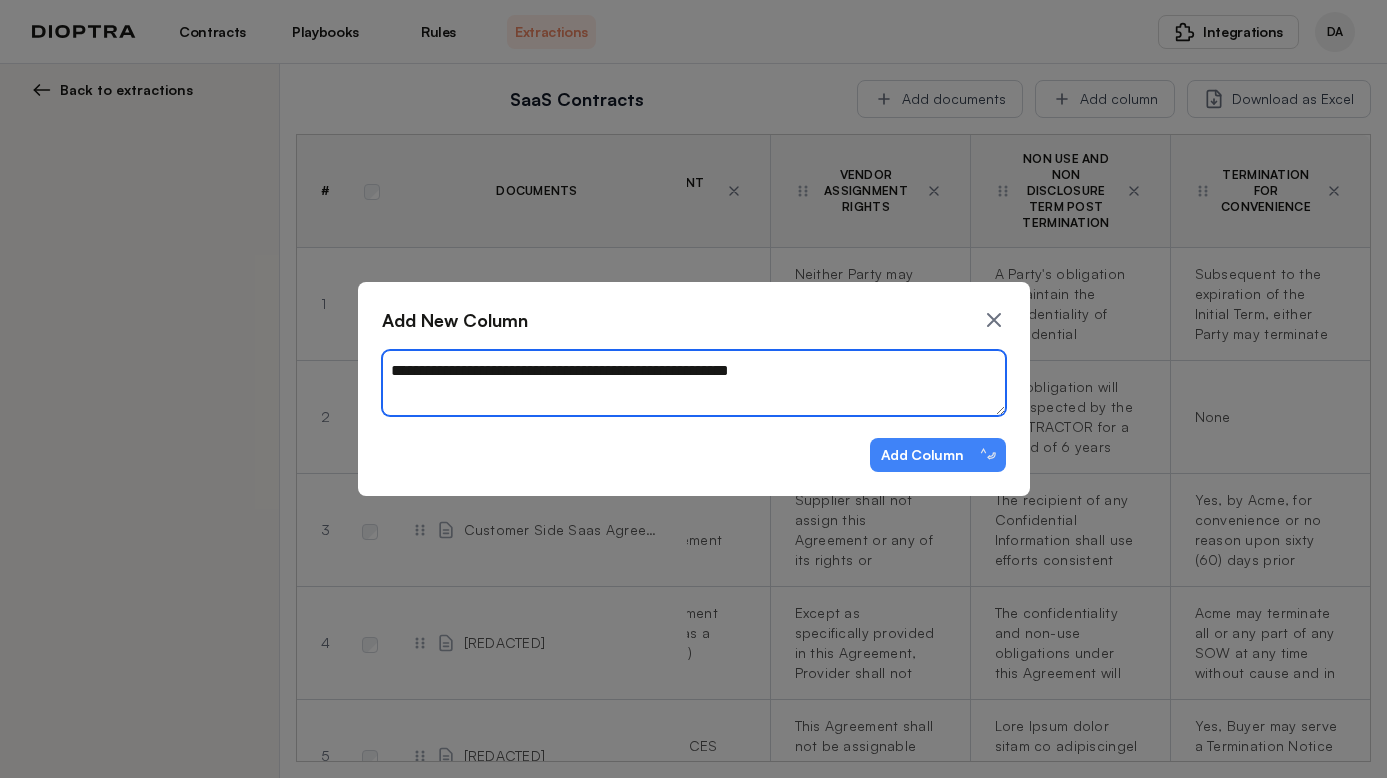 type on "[REDACTED]" 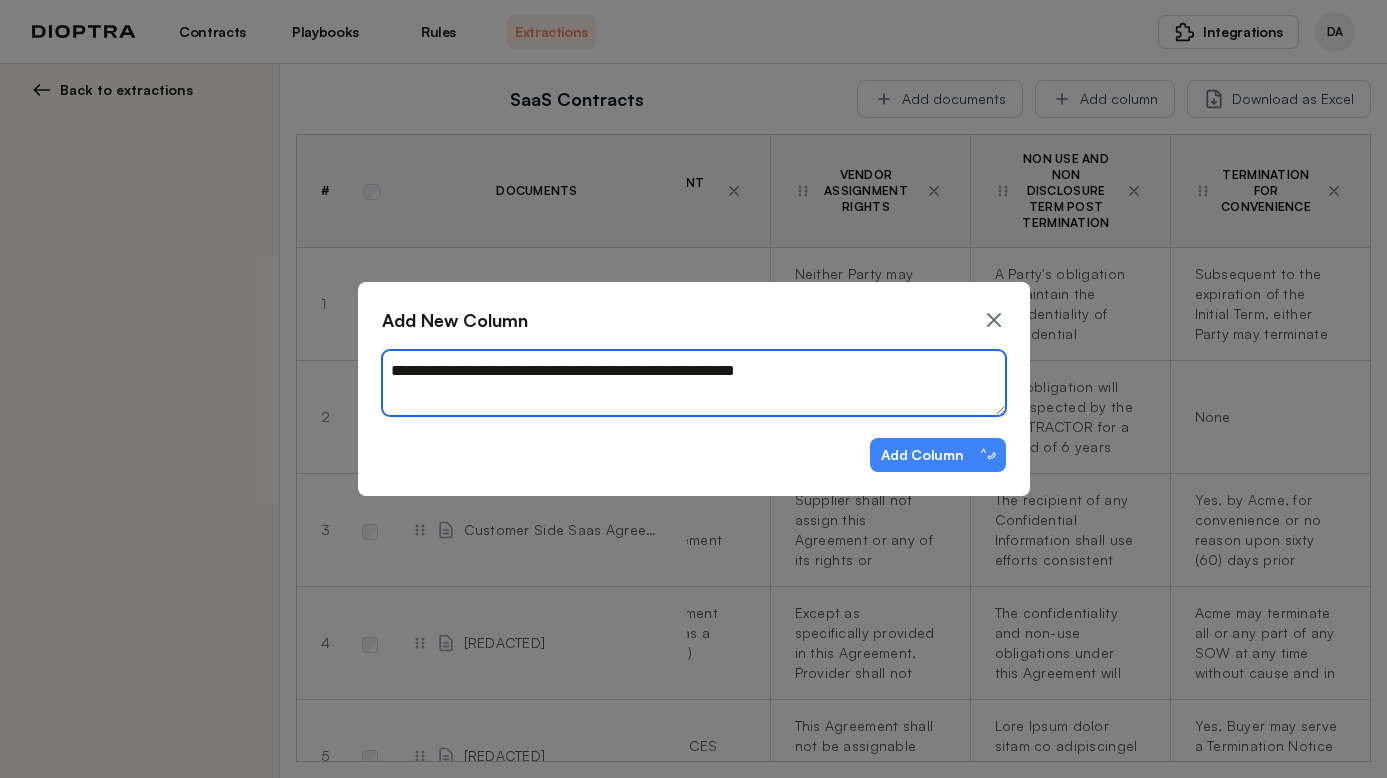 type on "[REDACTED]" 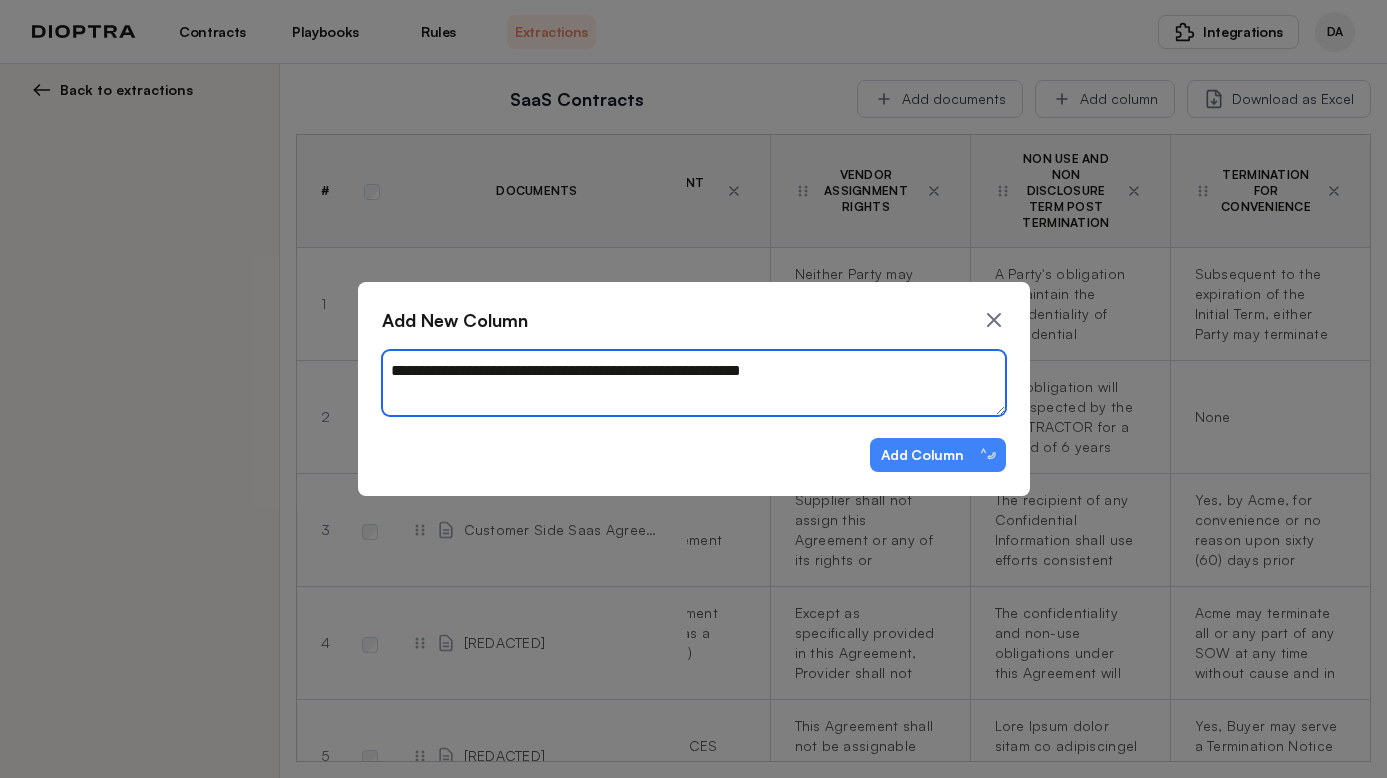 type on "[REDACTED]" 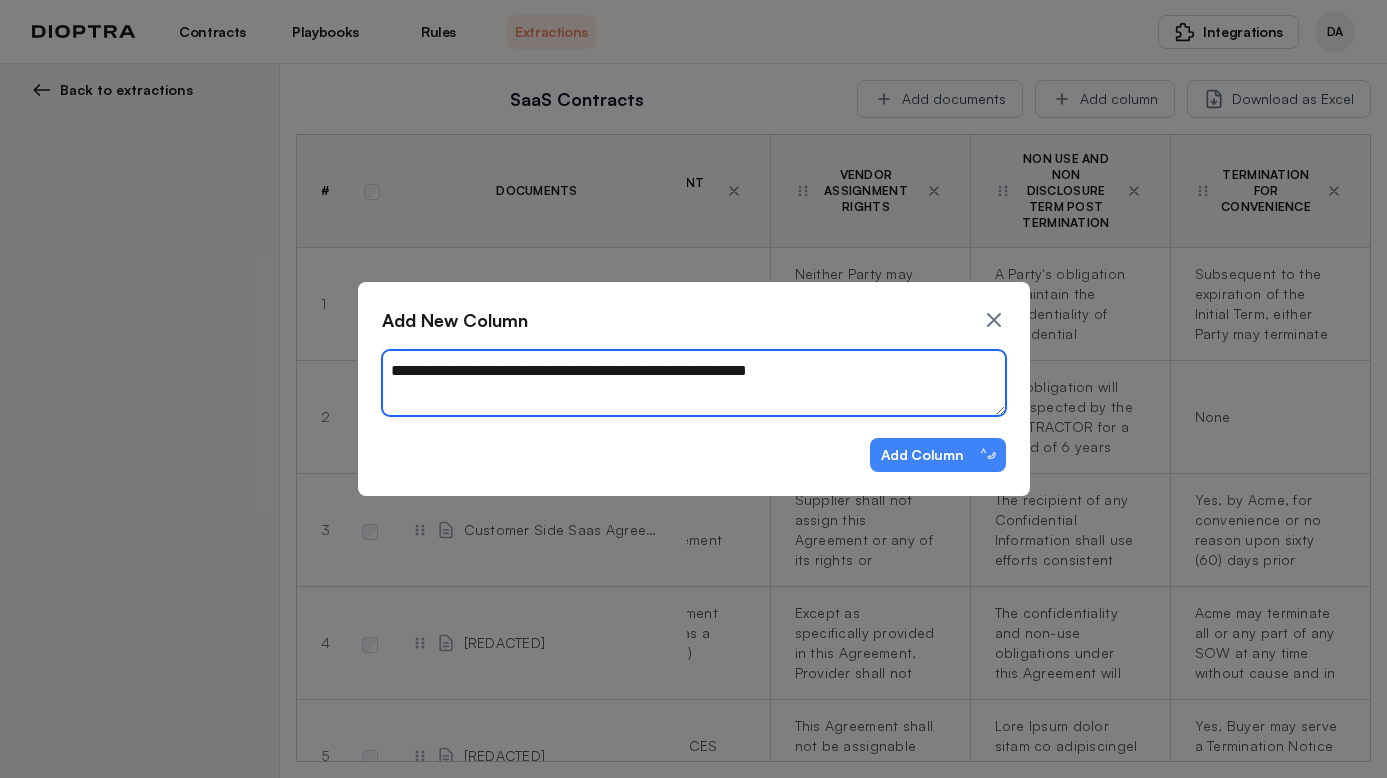 type on "[REDACTED]" 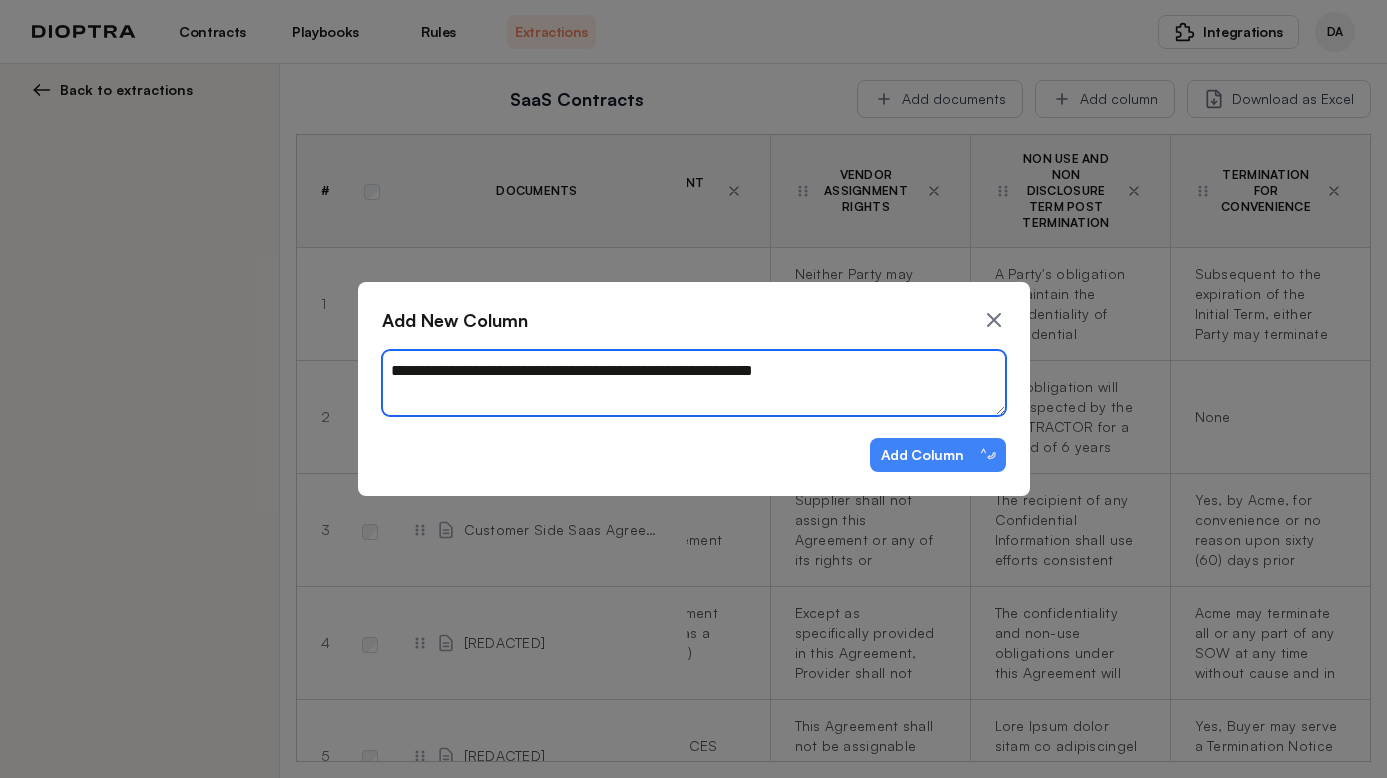 type on "[REDACTED]" 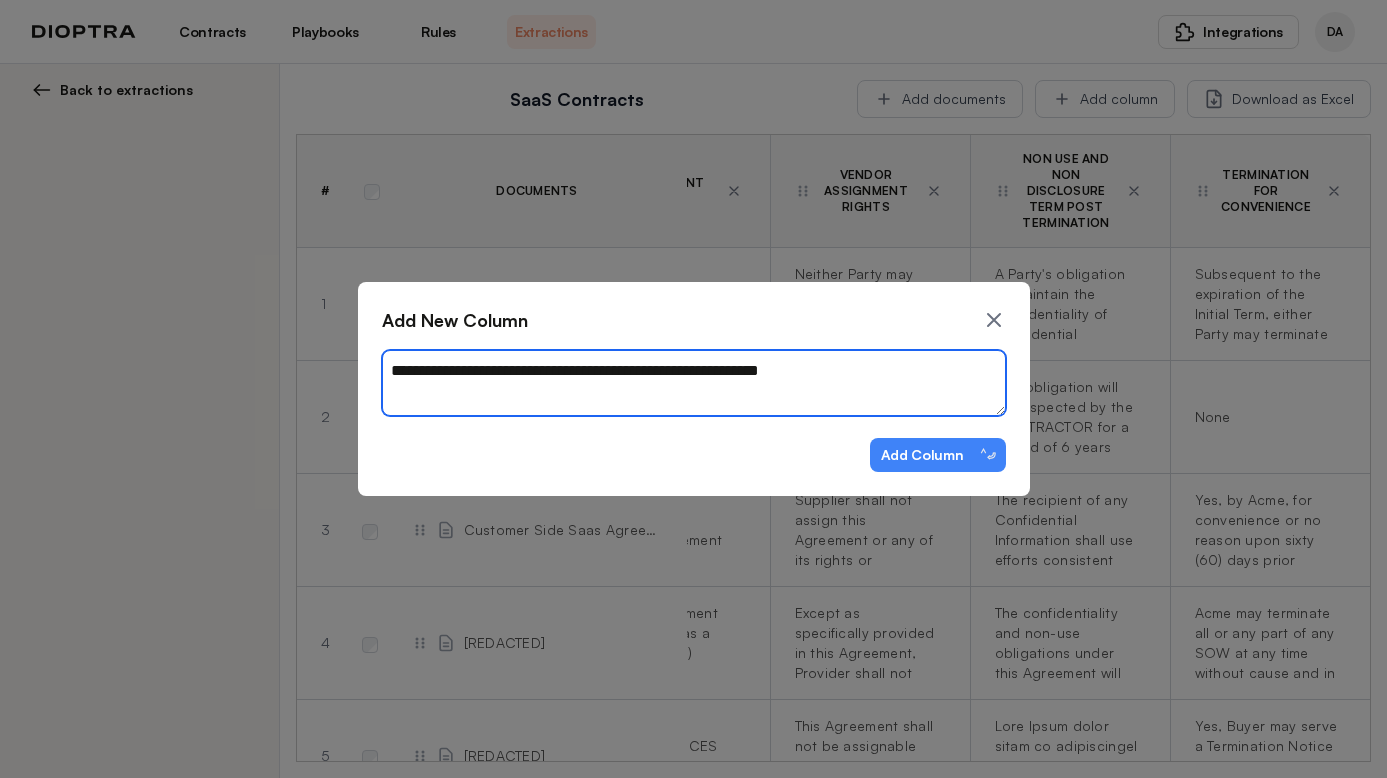 type on "[REDACTED]" 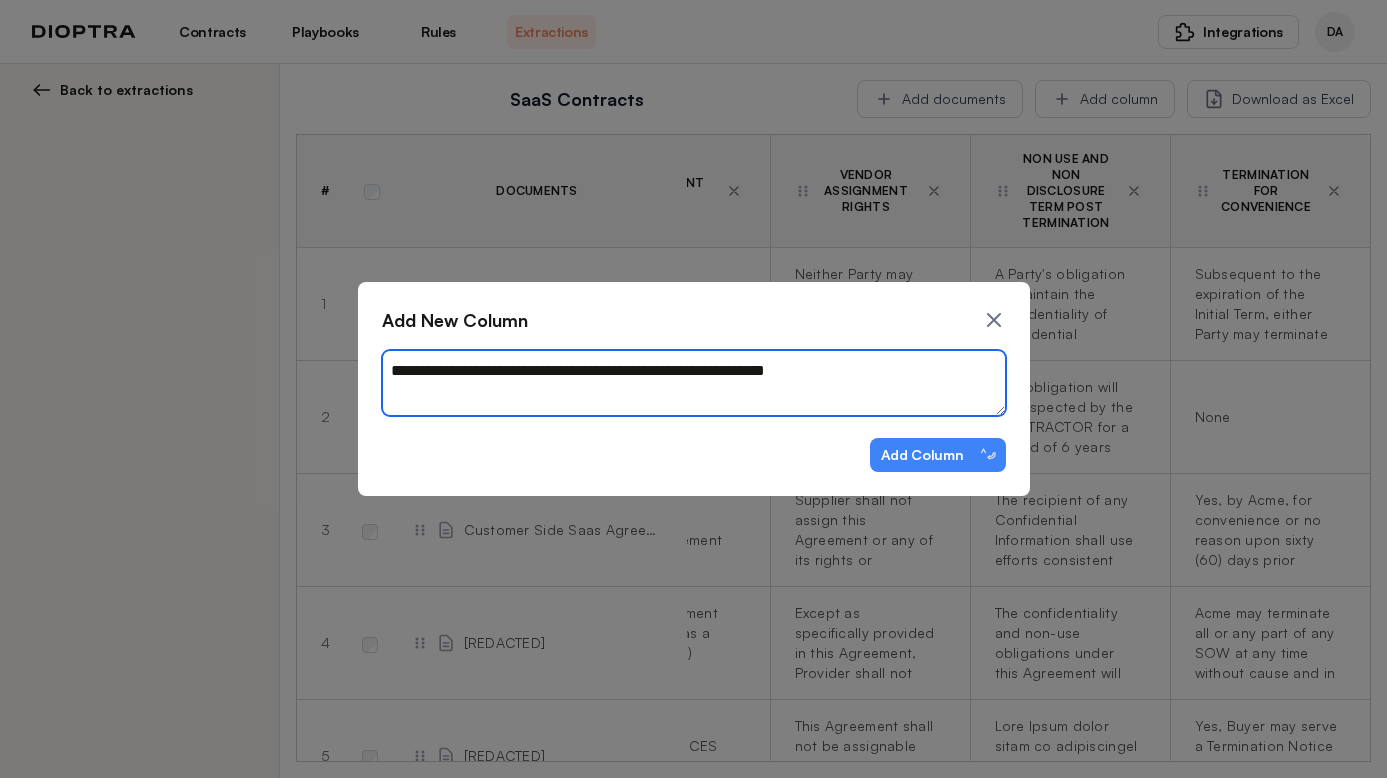 click on "[REDACTED]" at bounding box center [694, 383] 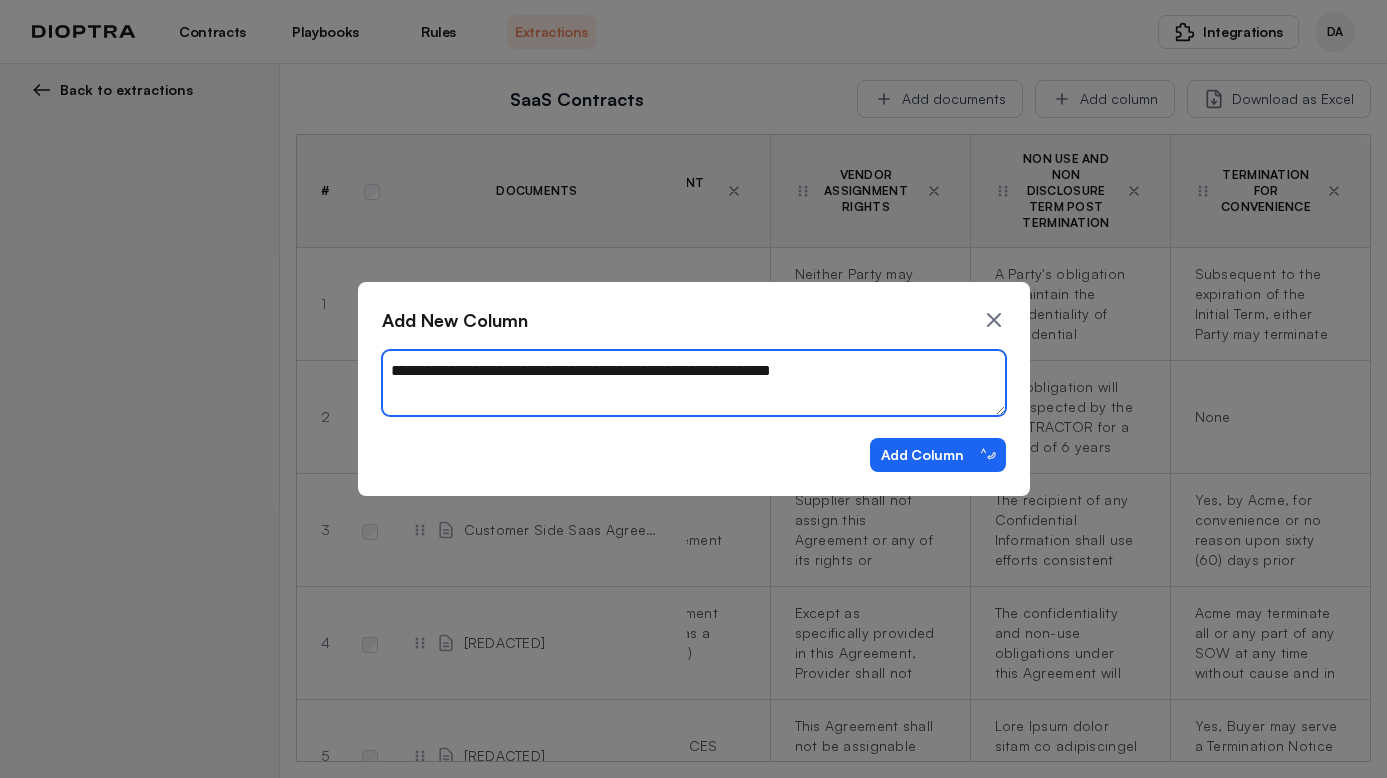 type on "[REDACTED]" 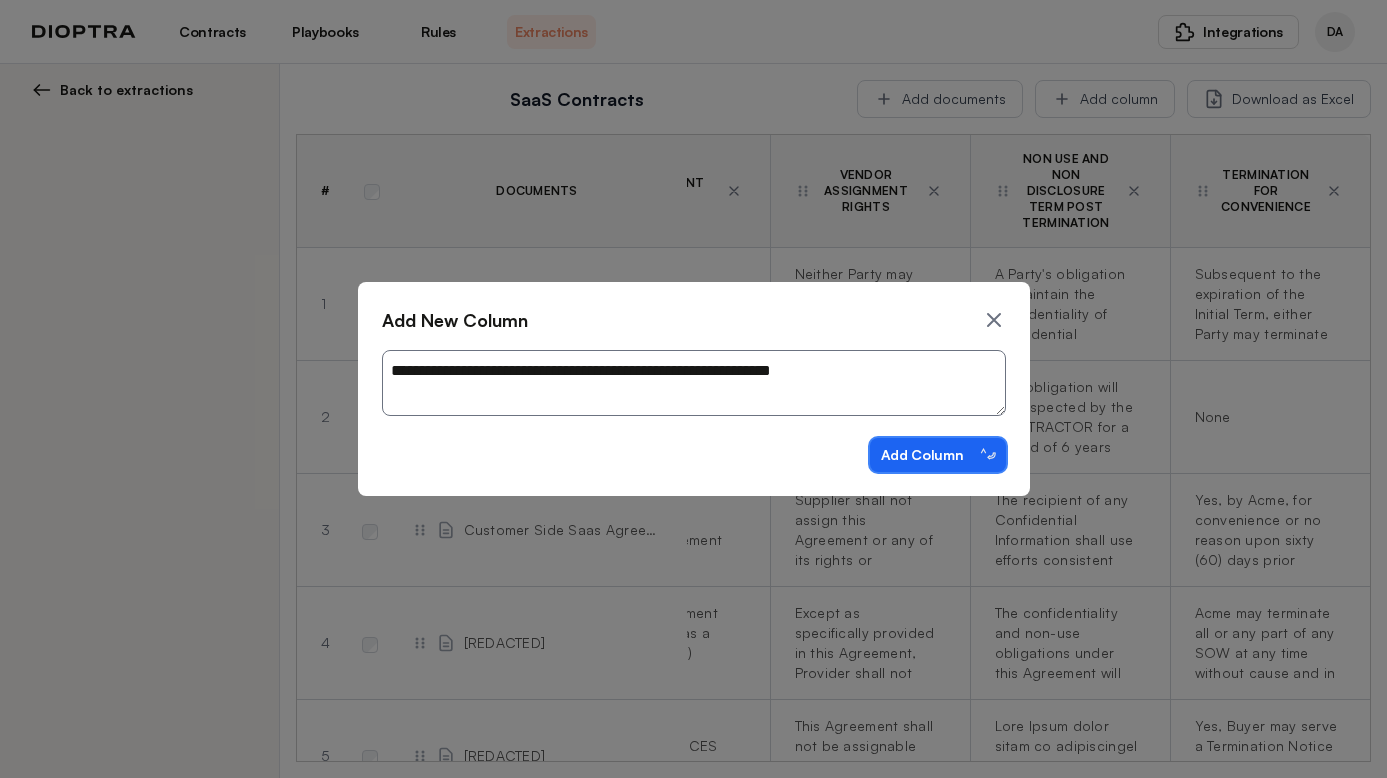 click on "Add Column ⌃⏎" at bounding box center [938, 455] 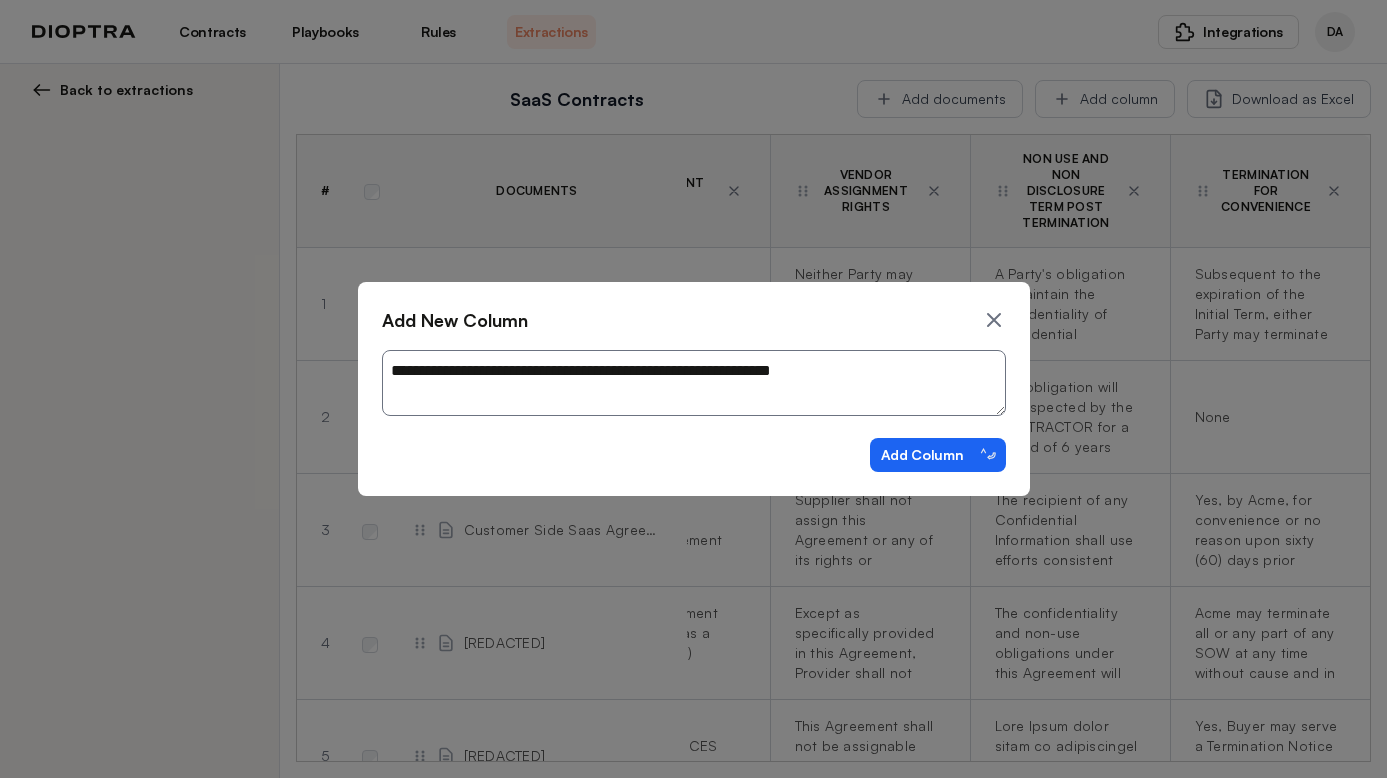 type on "[REDACTED]" 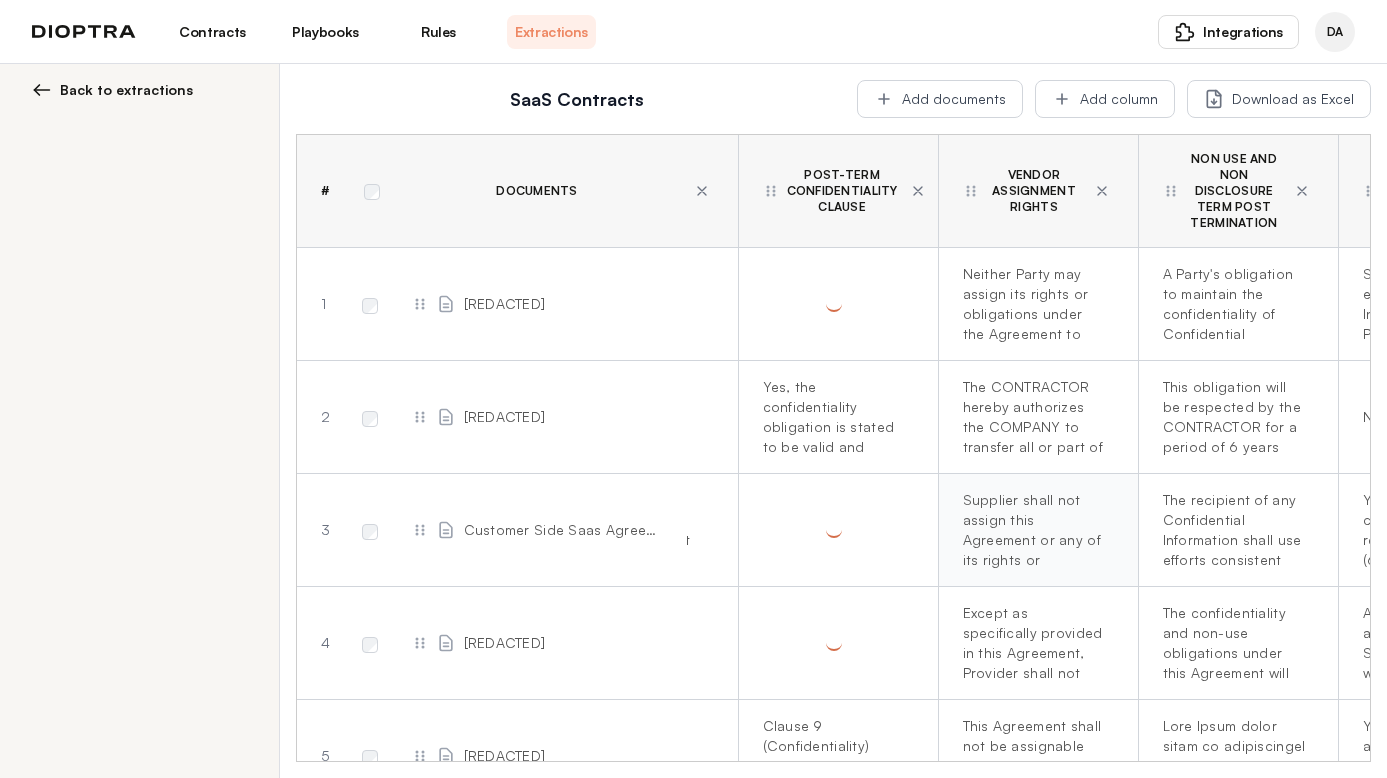 scroll, scrollTop: 0, scrollLeft: 1548, axis: horizontal 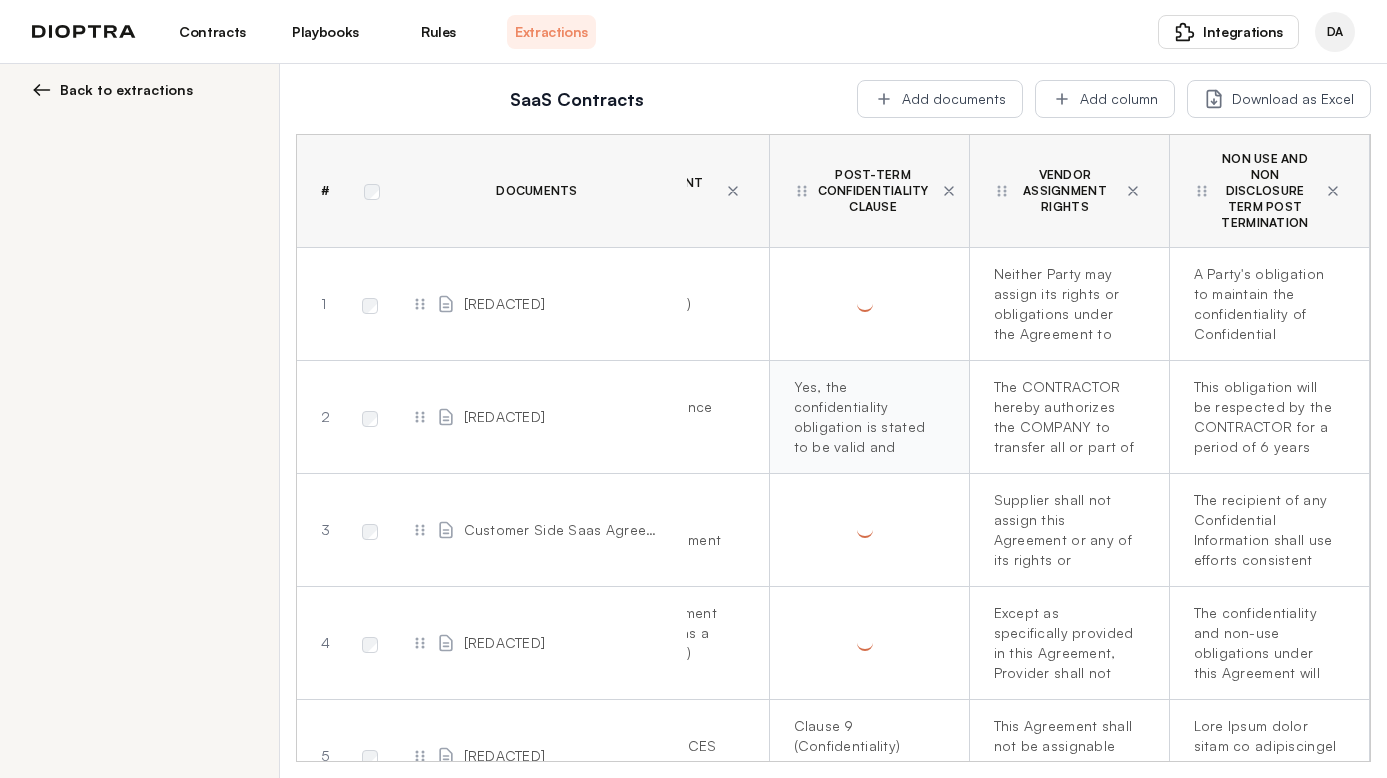 click on "Yes, the confidentiality obligation is stated to be valid and effective even in the event of cancellation, termination, or withdrawal of the contract, for a period of 6 years from the beginning of the contract." at bounding box center [865, 417] 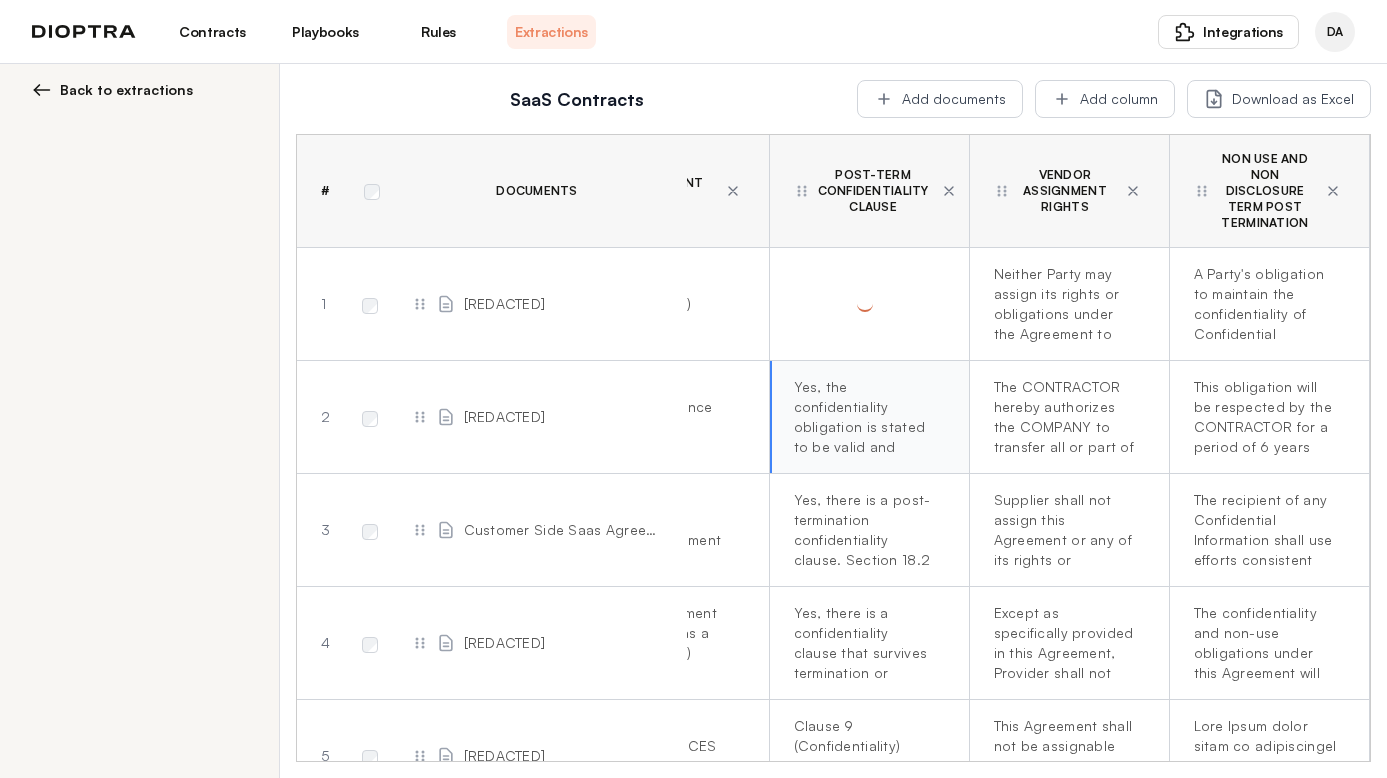 click on "Yes, the confidentiality obligation is stated to be valid and effective even in the event of cancellation, termination, or withdrawal of the contract, for a period of 6 years from the beginning of the contract." at bounding box center [869, 417] 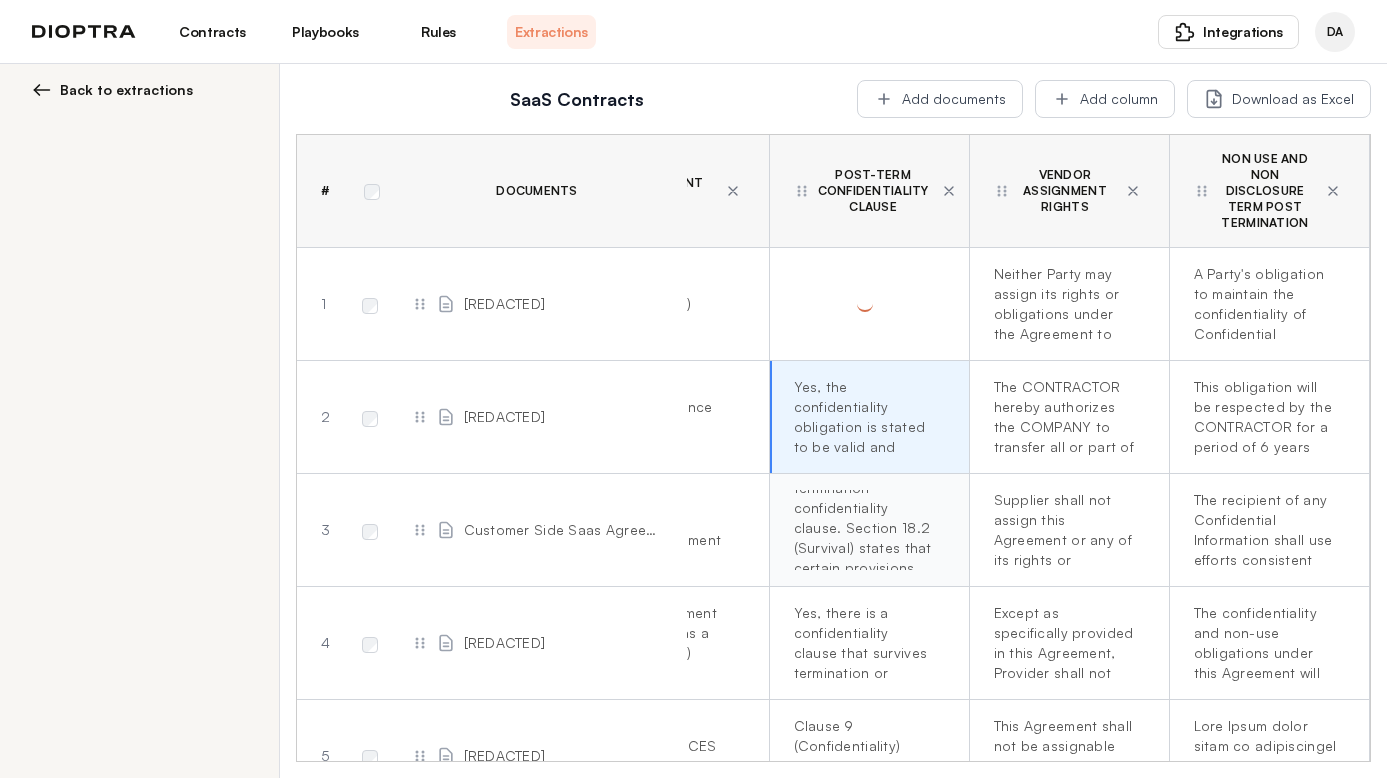 scroll, scrollTop: 0, scrollLeft: 0, axis: both 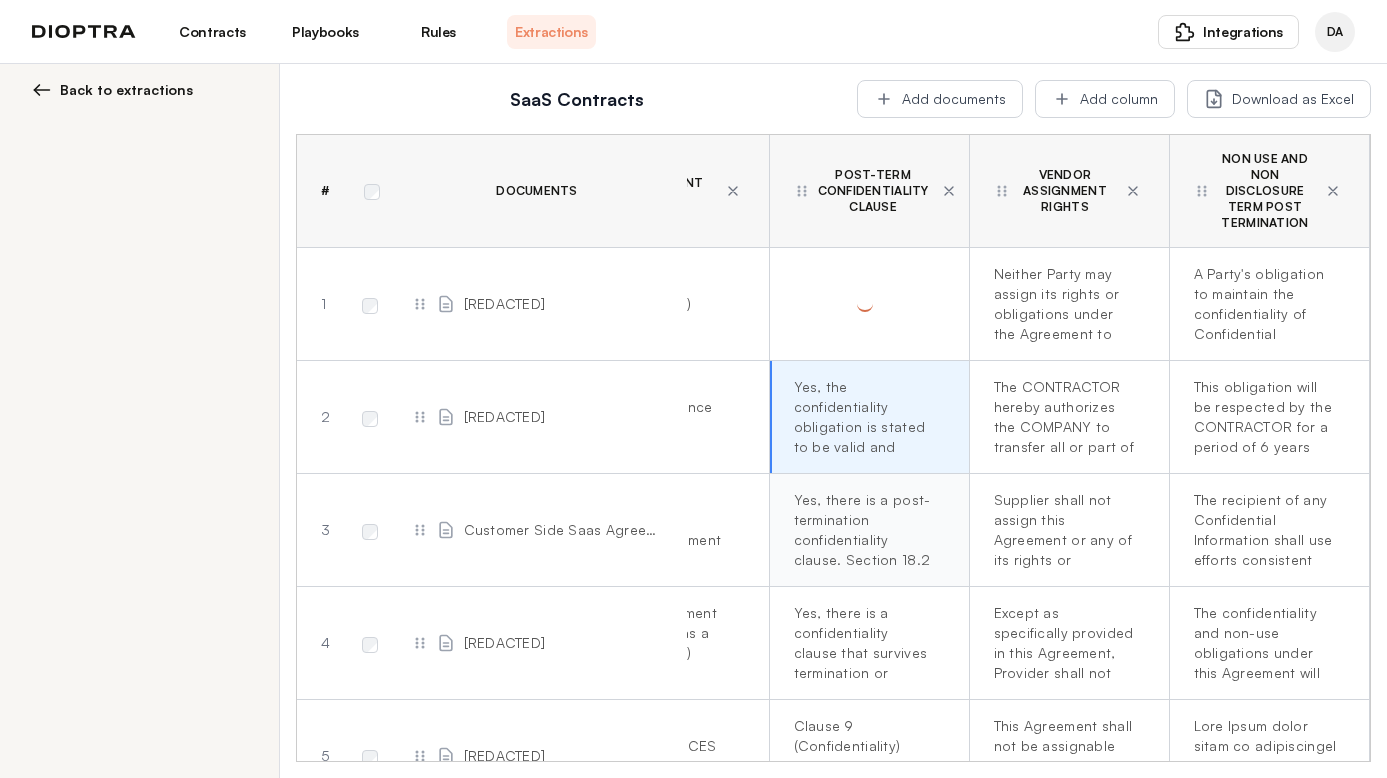 click on "Yes, there is a post-termination confidentiality clause. Section 18.2 (Survival) states that certain provisions, including Section 6 (Confidential Information), are intended to survive the termination of the Agreement." at bounding box center (865, 530) 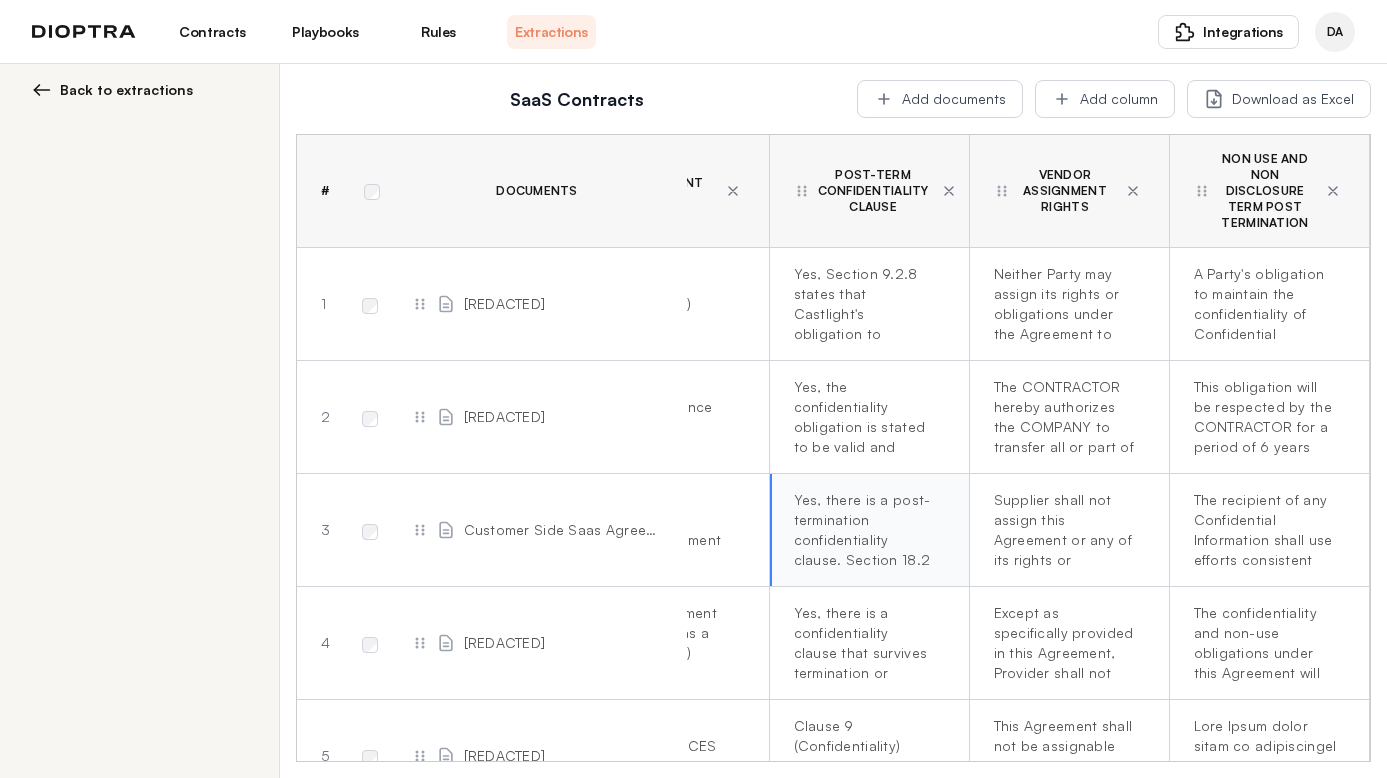 click on "Yes, there is a post-termination confidentiality clause. Section 18.2 (Survival) states that certain provisions, including Section 6 (Confidential Information), are intended to survive the termination of the Agreement." at bounding box center [865, 530] 